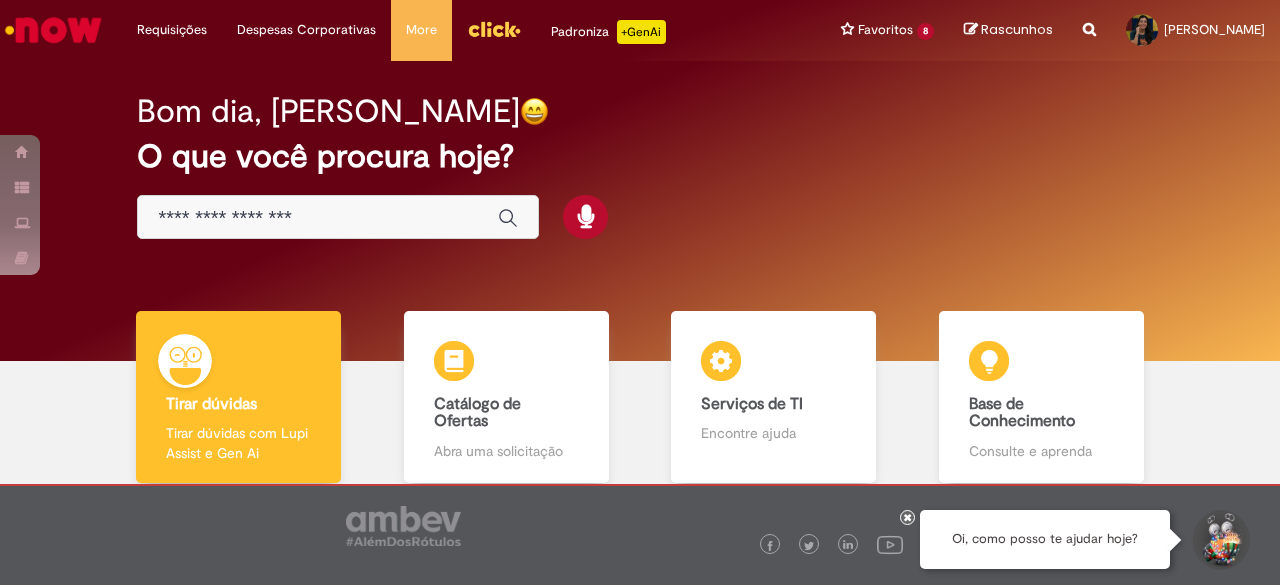 scroll, scrollTop: 0, scrollLeft: 0, axis: both 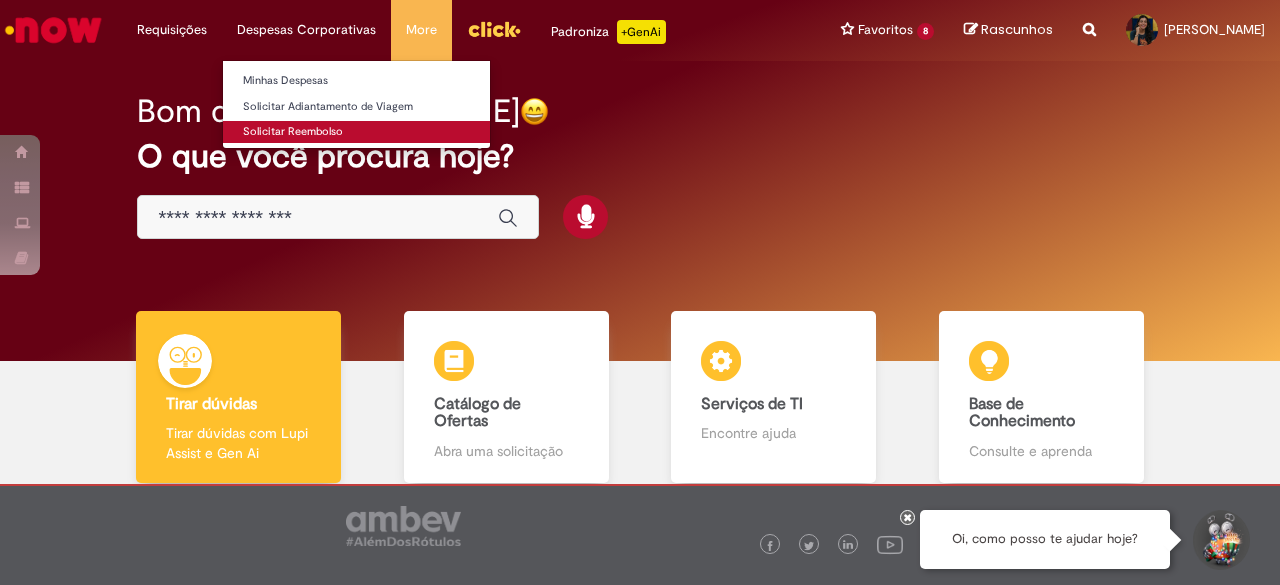 click on "Solicitar Reembolso" at bounding box center [356, 132] 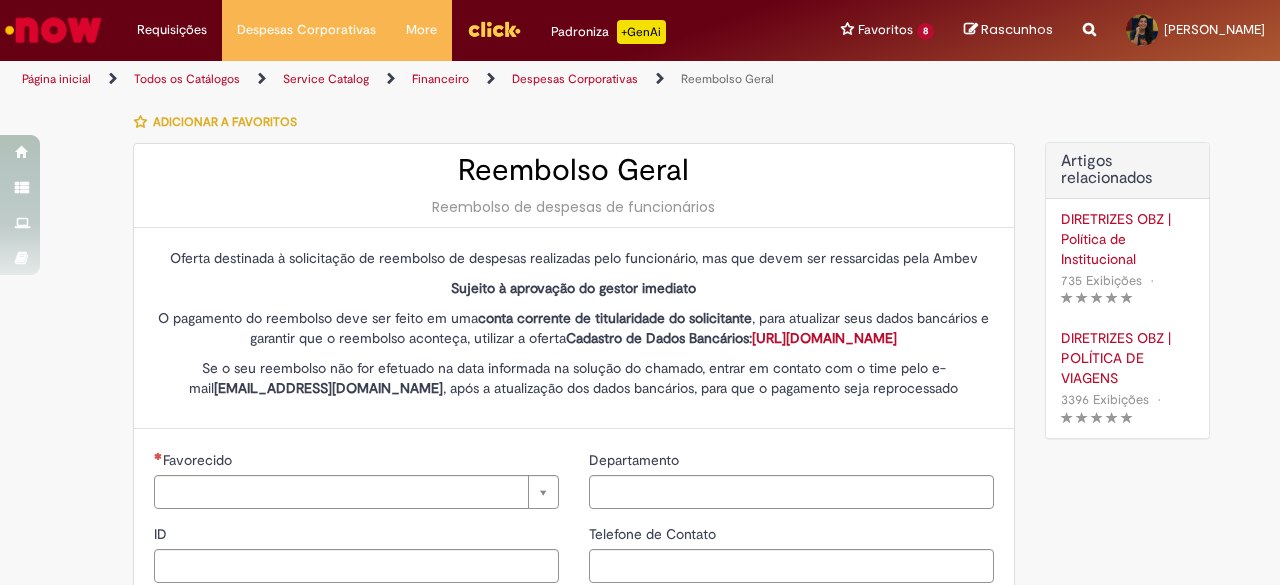 type on "********" 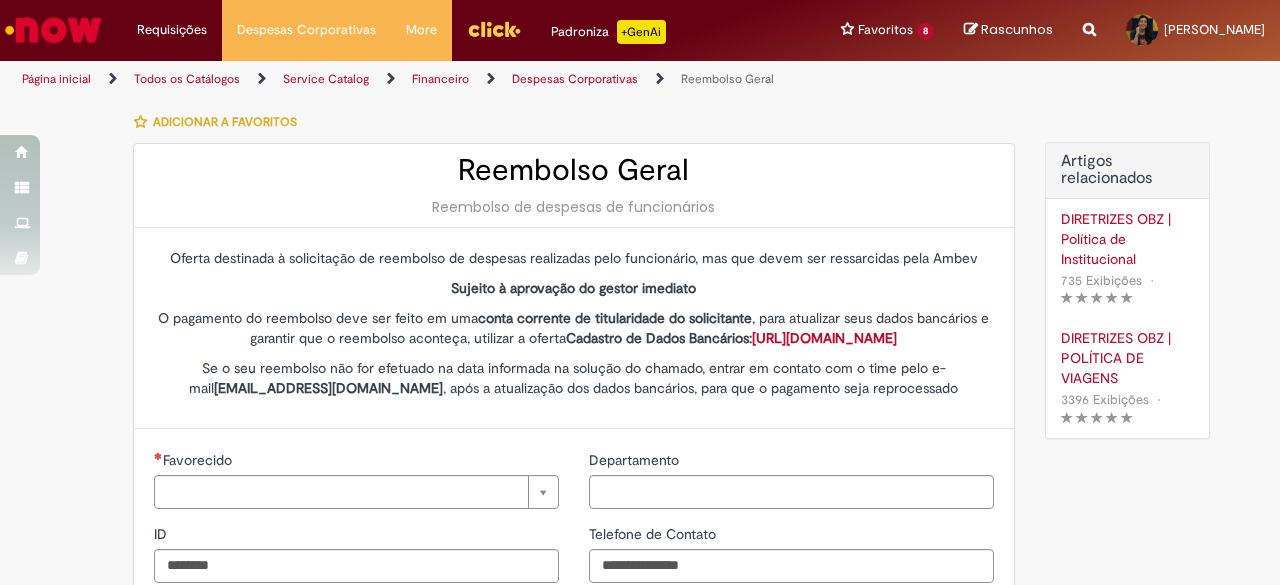 type on "**********" 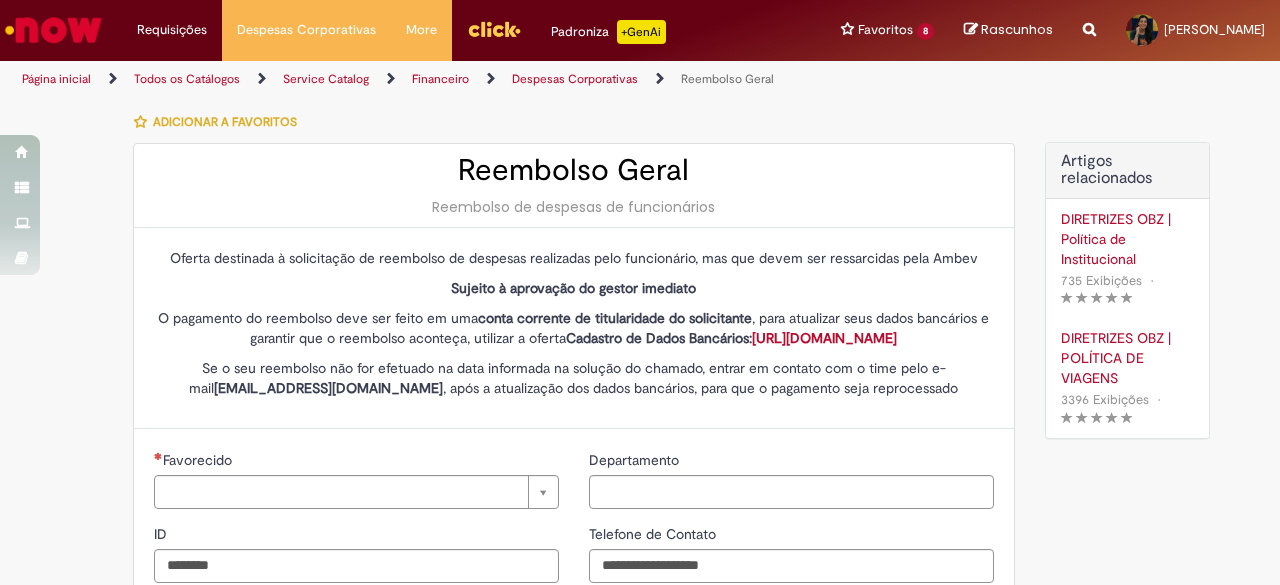 type on "**********" 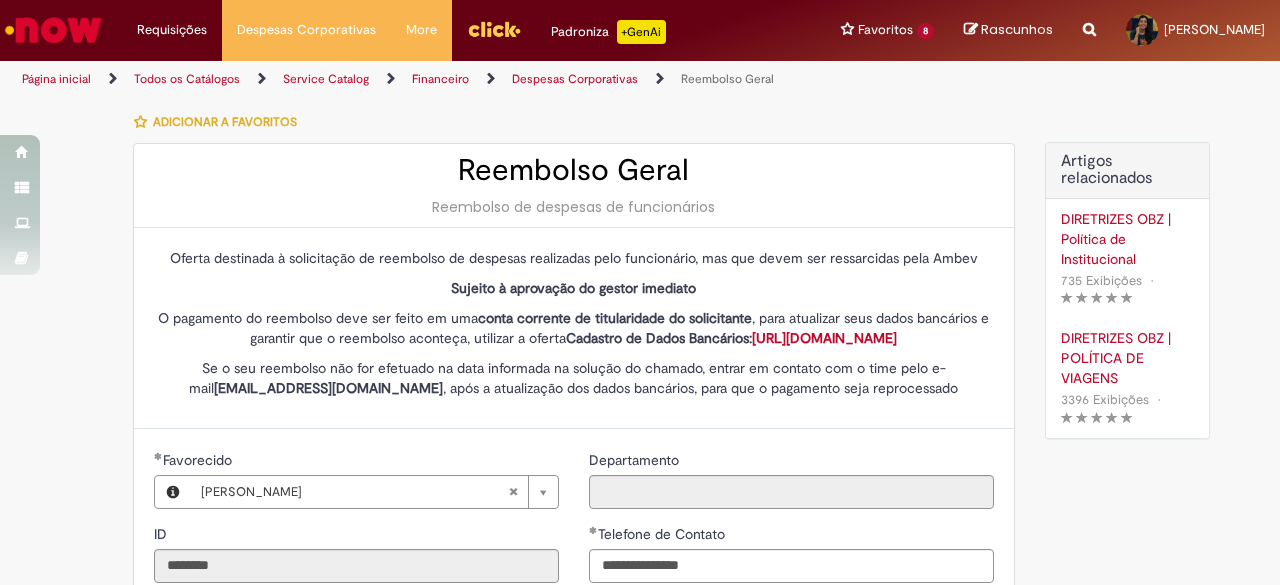 type on "**********" 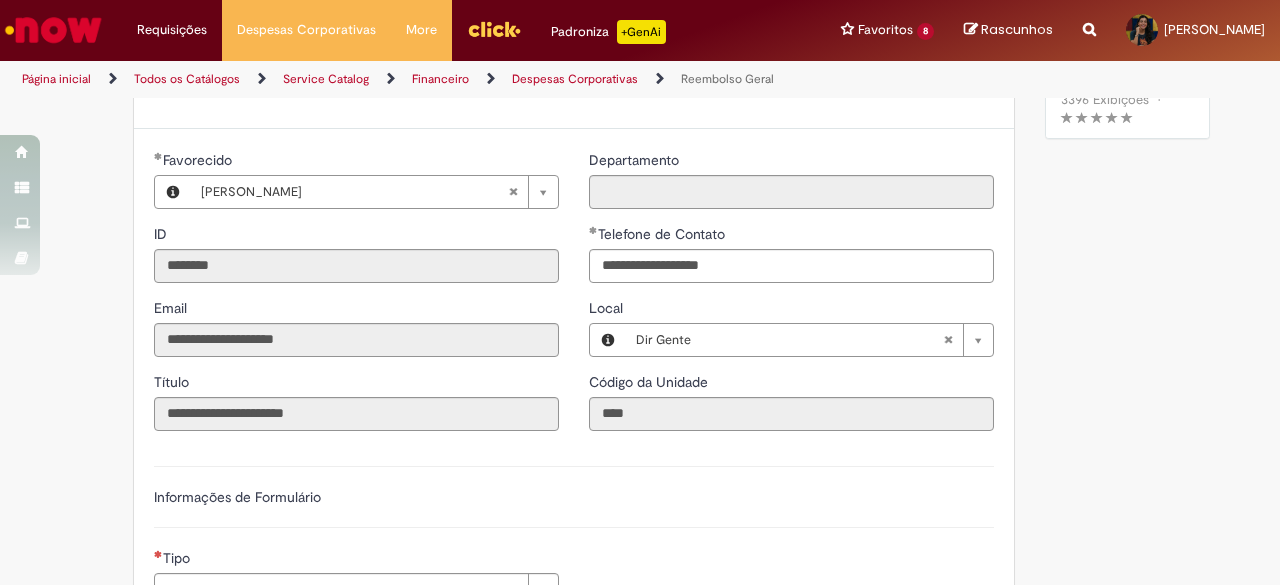 scroll, scrollTop: 700, scrollLeft: 0, axis: vertical 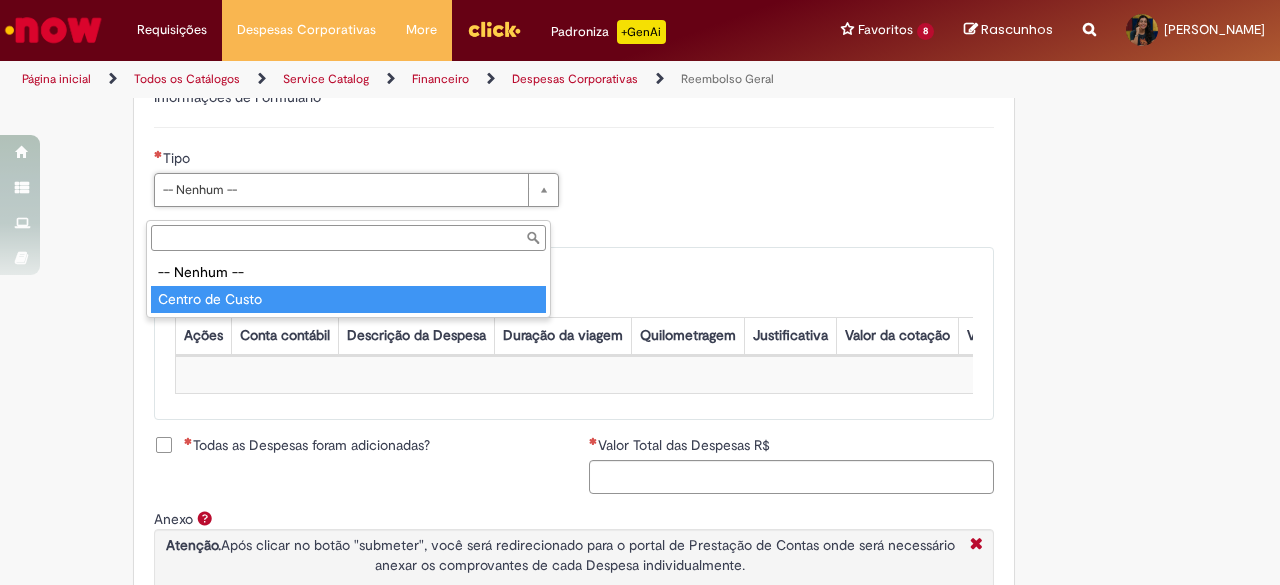 type on "**********" 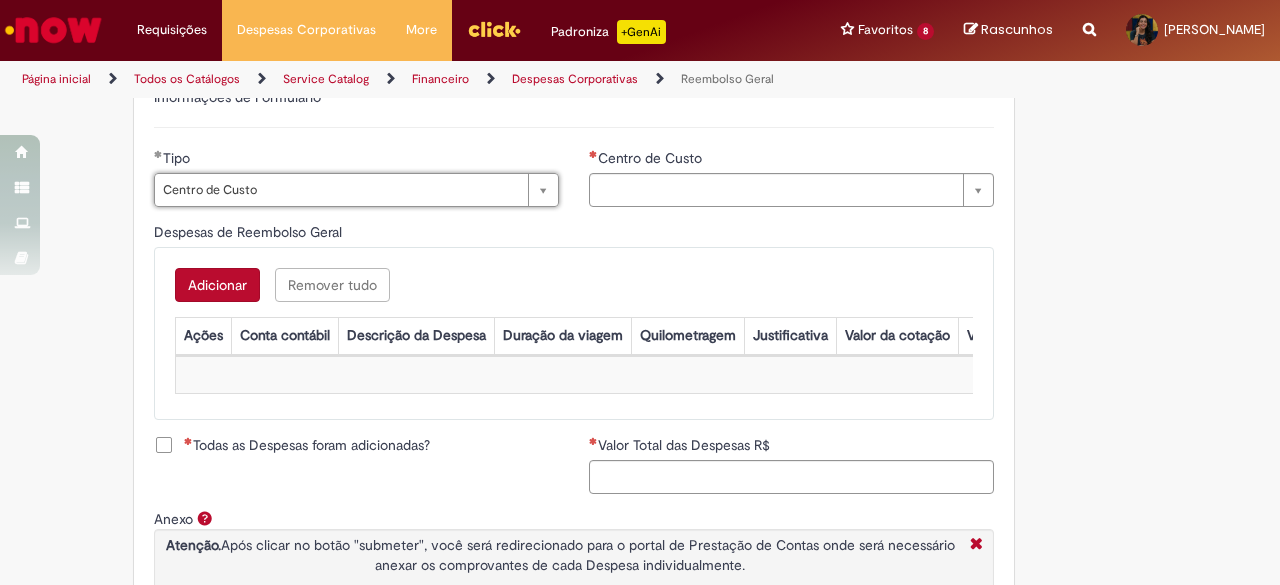 type on "**********" 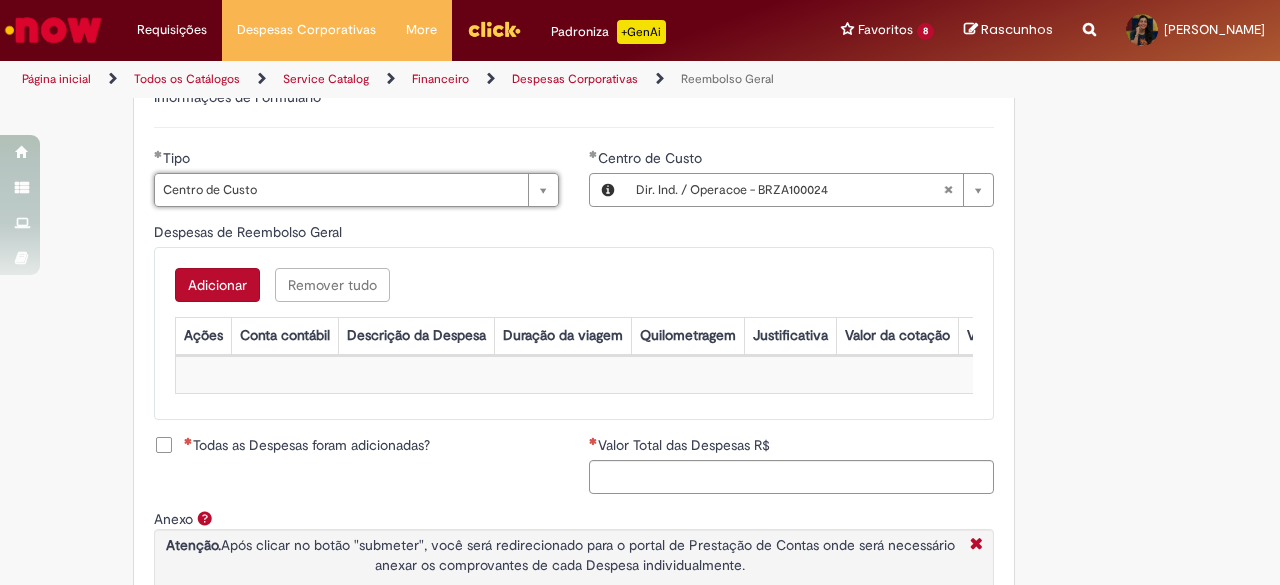click on "Adicionar" at bounding box center (217, 285) 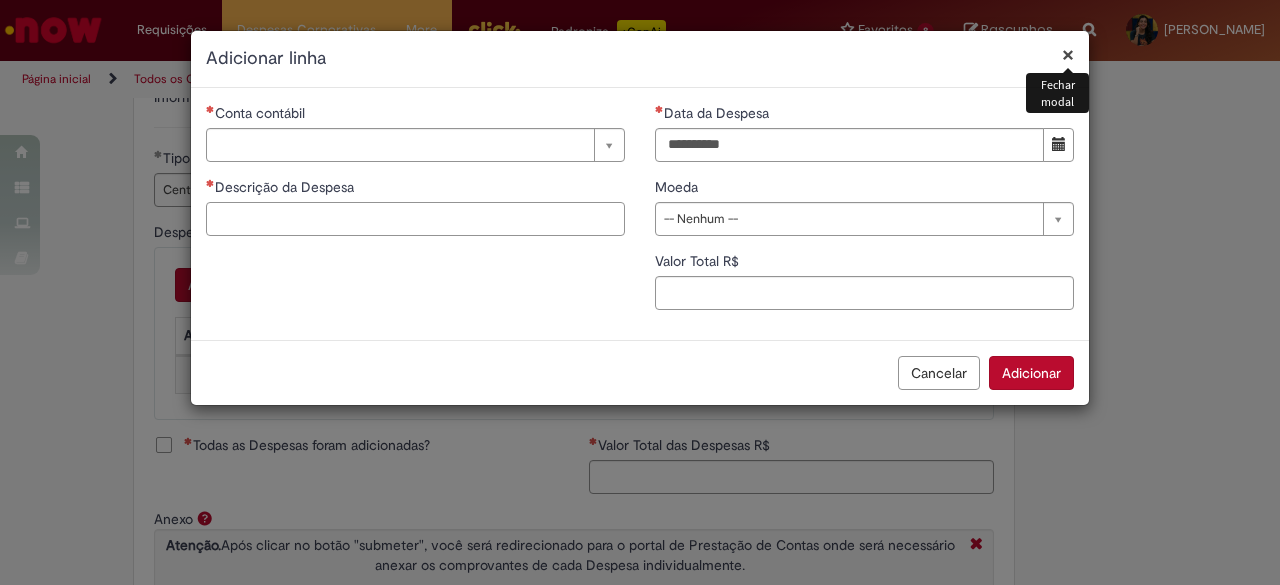 click on "Descrição da Despesa" at bounding box center [415, 219] 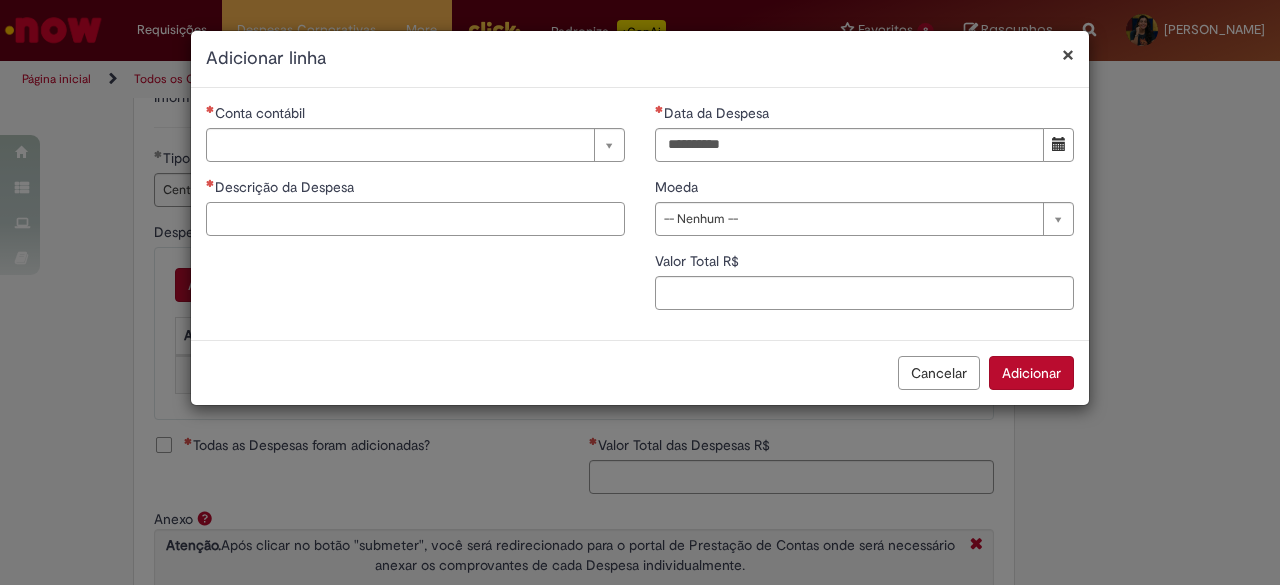paste on "**********" 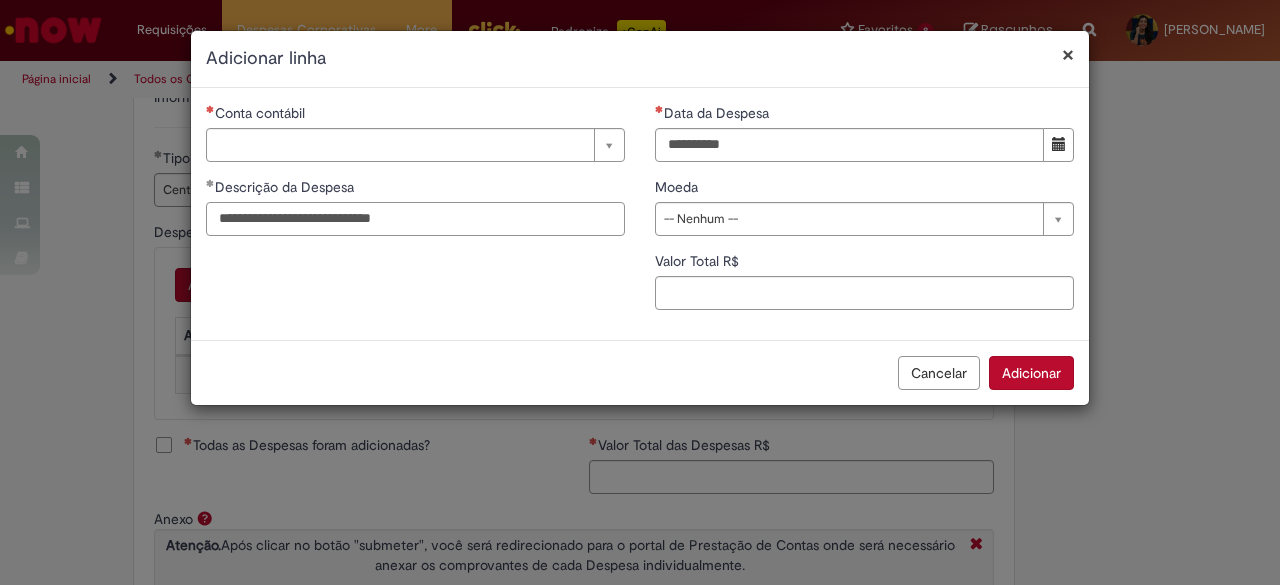 drag, startPoint x: 387, startPoint y: 225, endPoint x: 360, endPoint y: 225, distance: 27 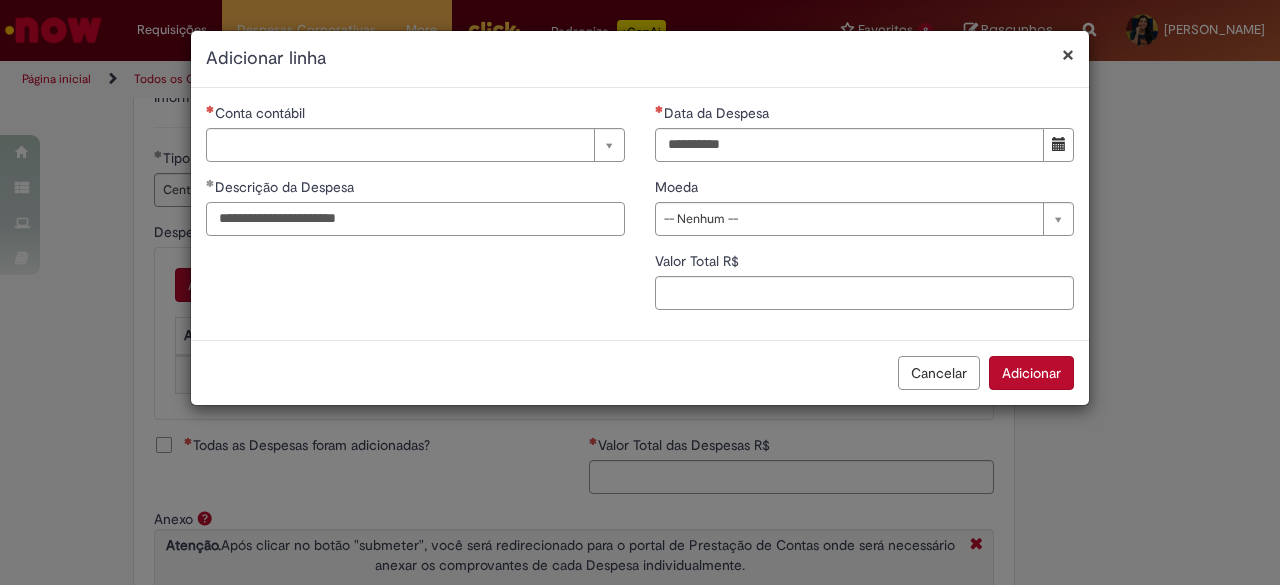 type on "**********" 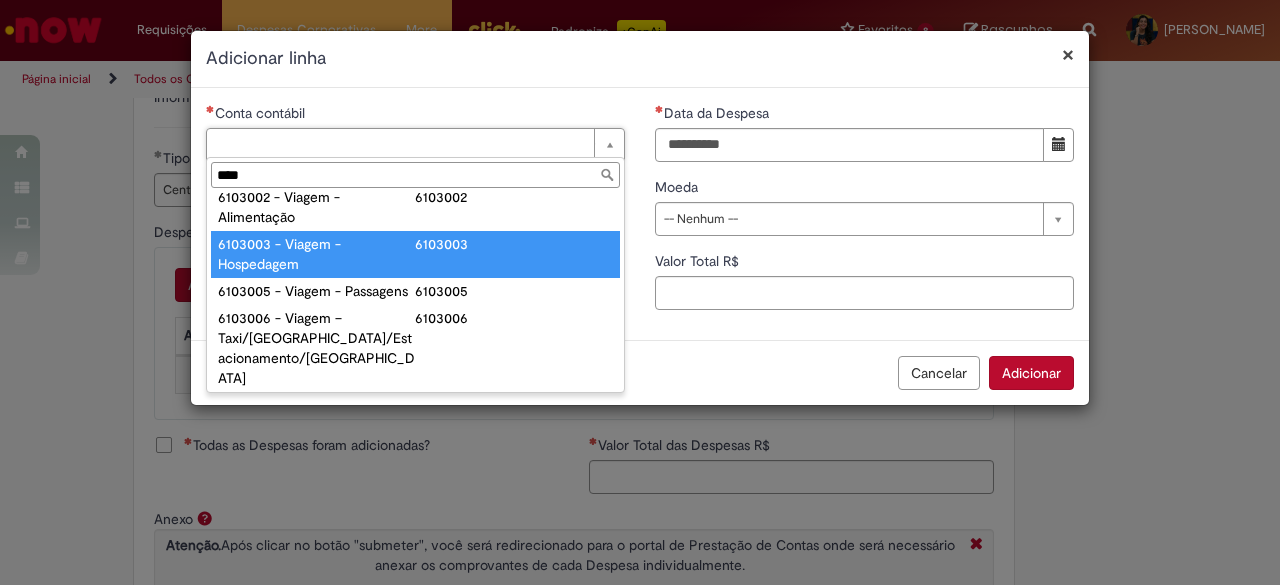scroll, scrollTop: 0, scrollLeft: 0, axis: both 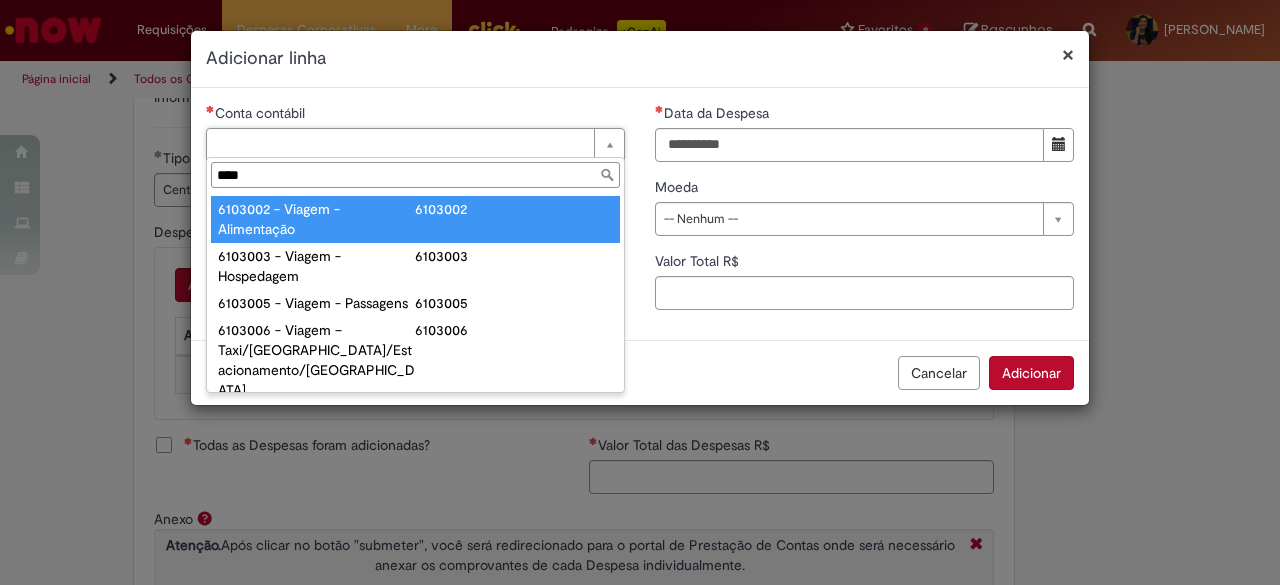 type on "****" 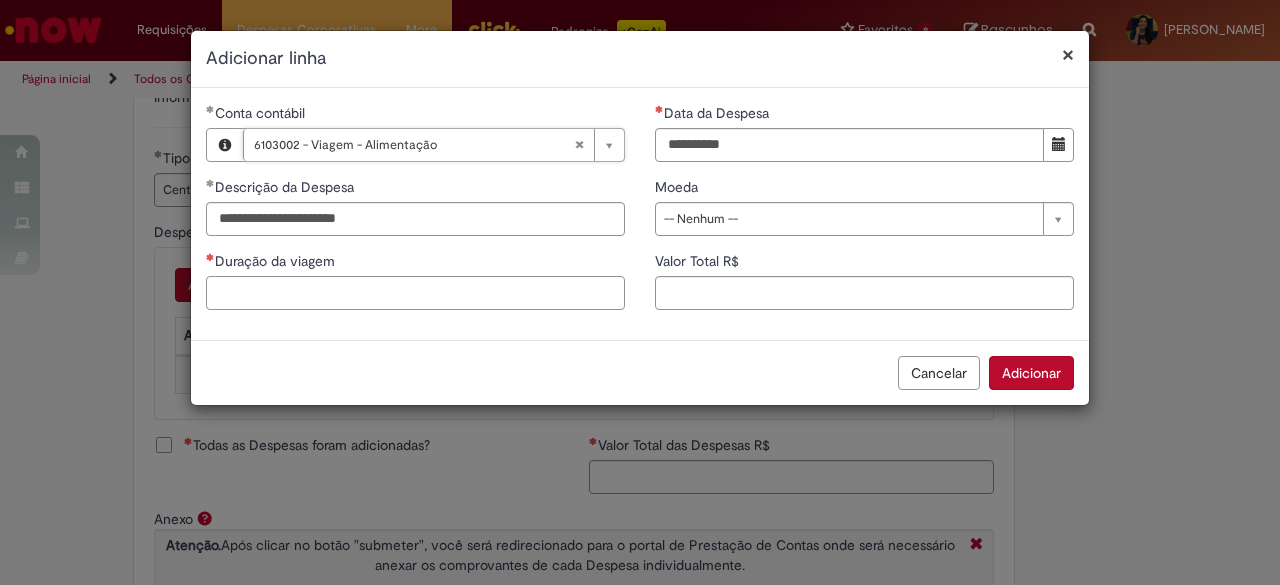 click on "Duração da viagem" at bounding box center [415, 293] 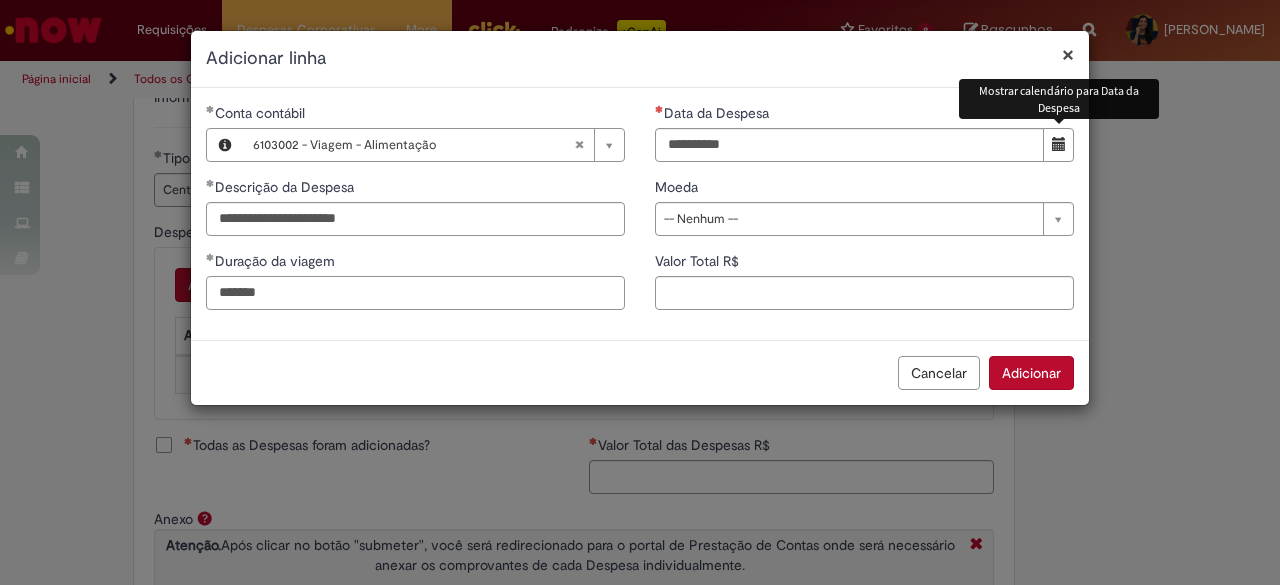 type on "*******" 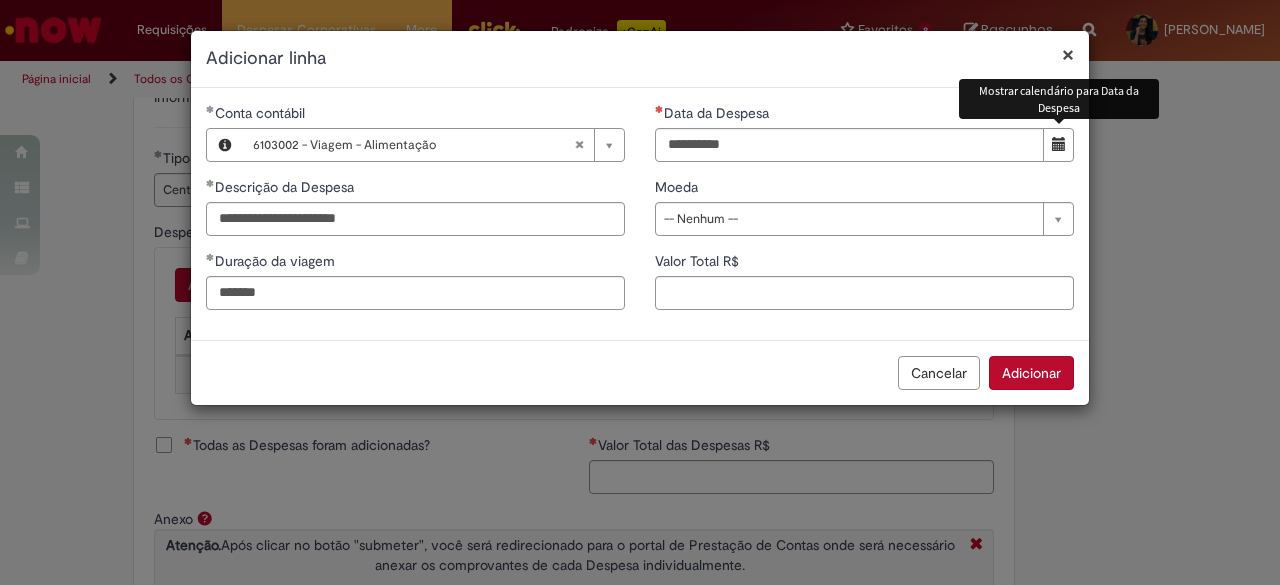click at bounding box center [1059, 144] 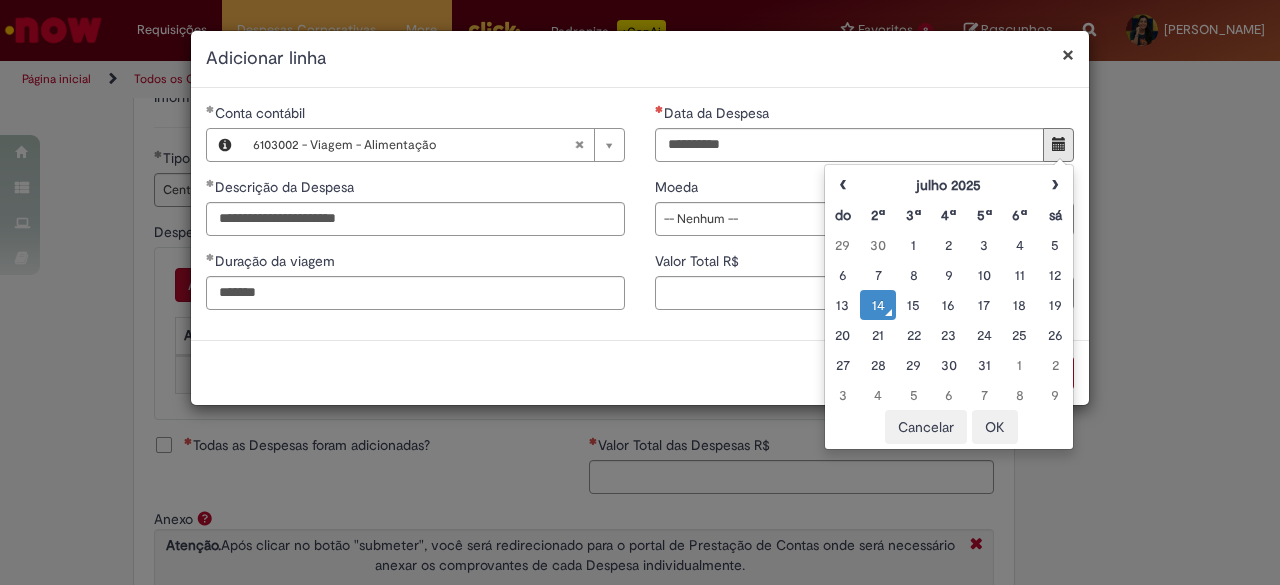 click on "14" at bounding box center (877, 305) 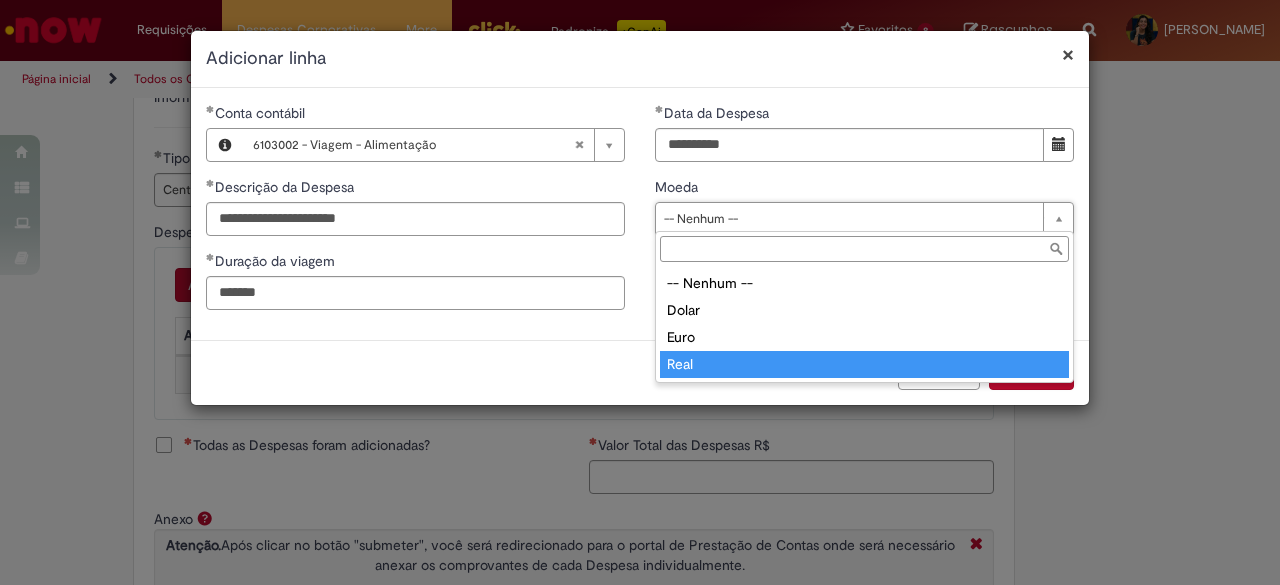 type on "****" 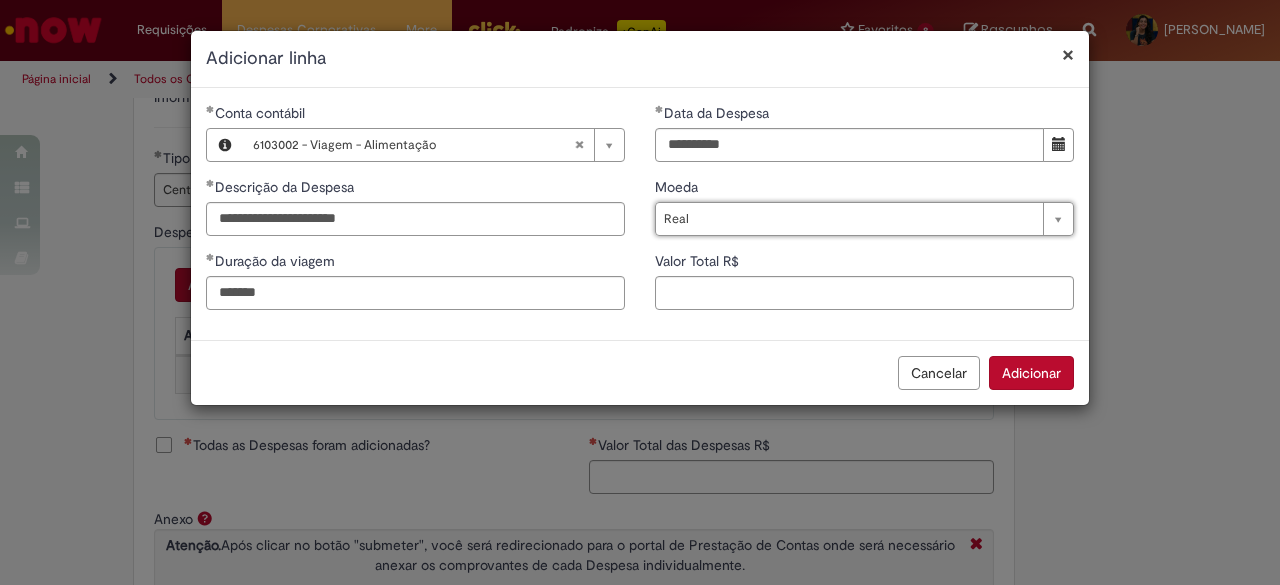 click on "Valor Total R$" at bounding box center [864, 263] 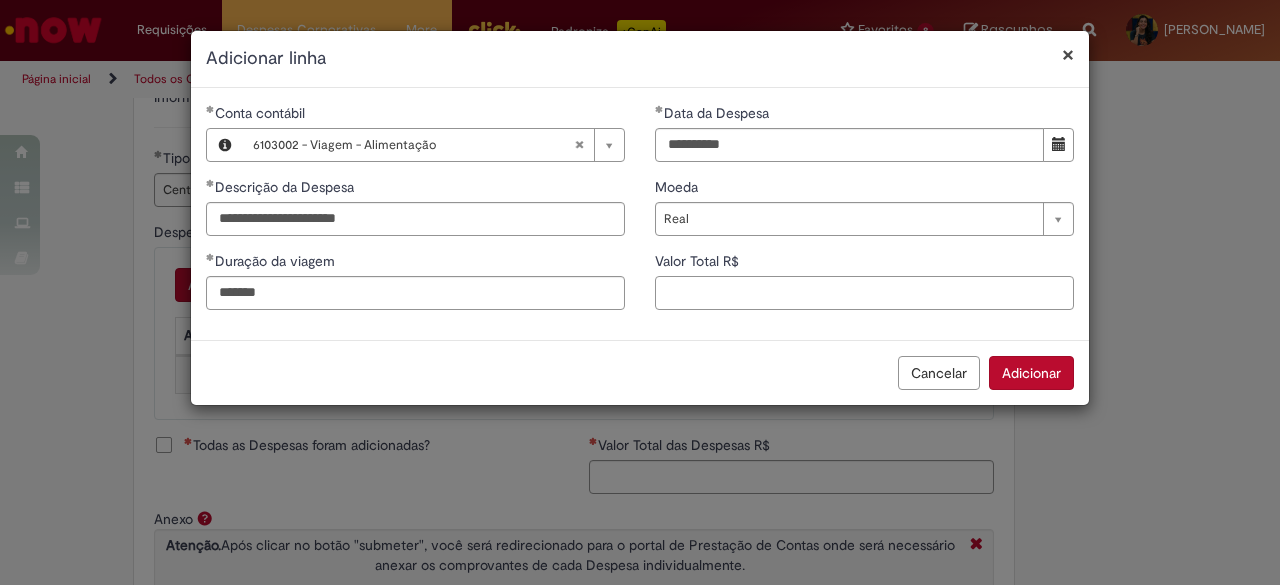 click on "Valor Total R$" at bounding box center (864, 293) 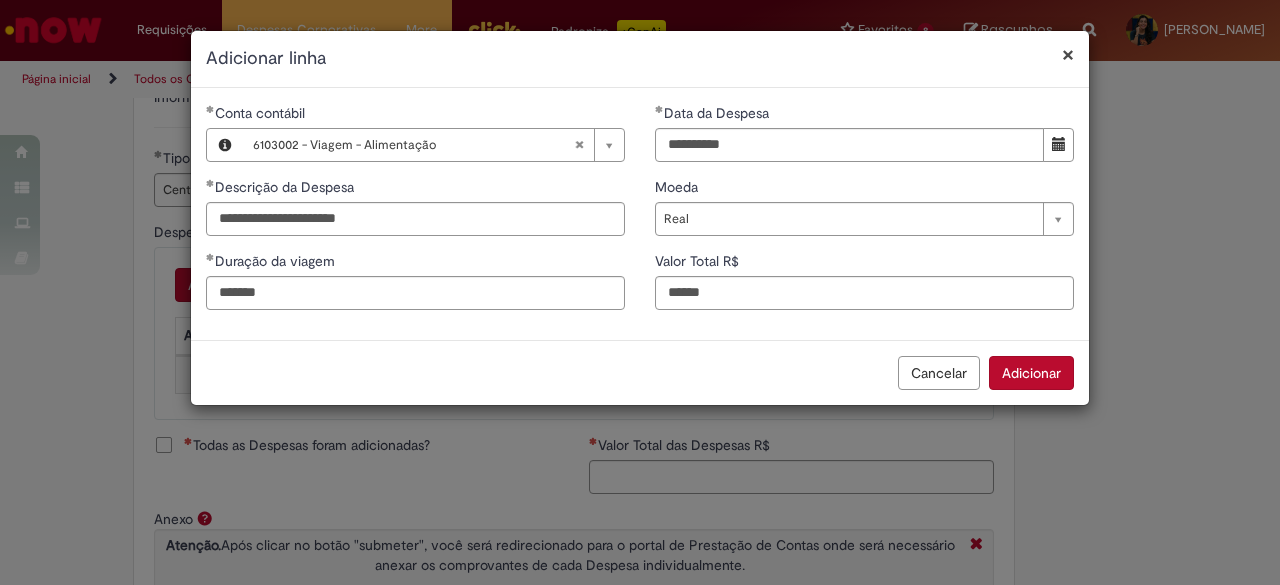 type on "******" 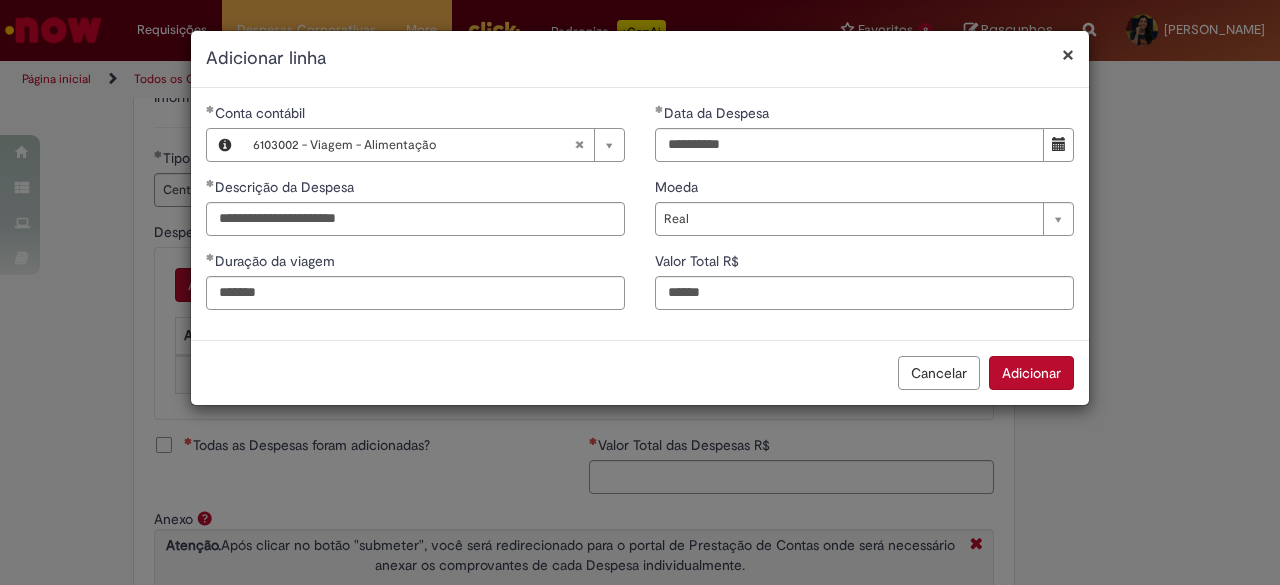 click on "Adicionar" at bounding box center (1031, 373) 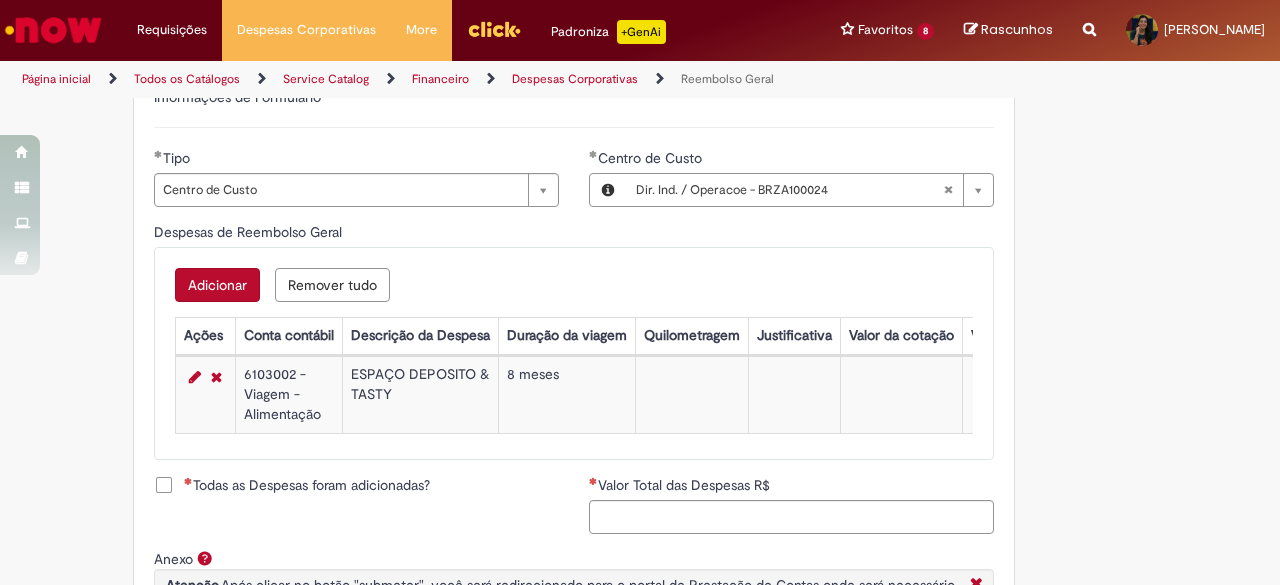 click on "Adicionar" at bounding box center (217, 285) 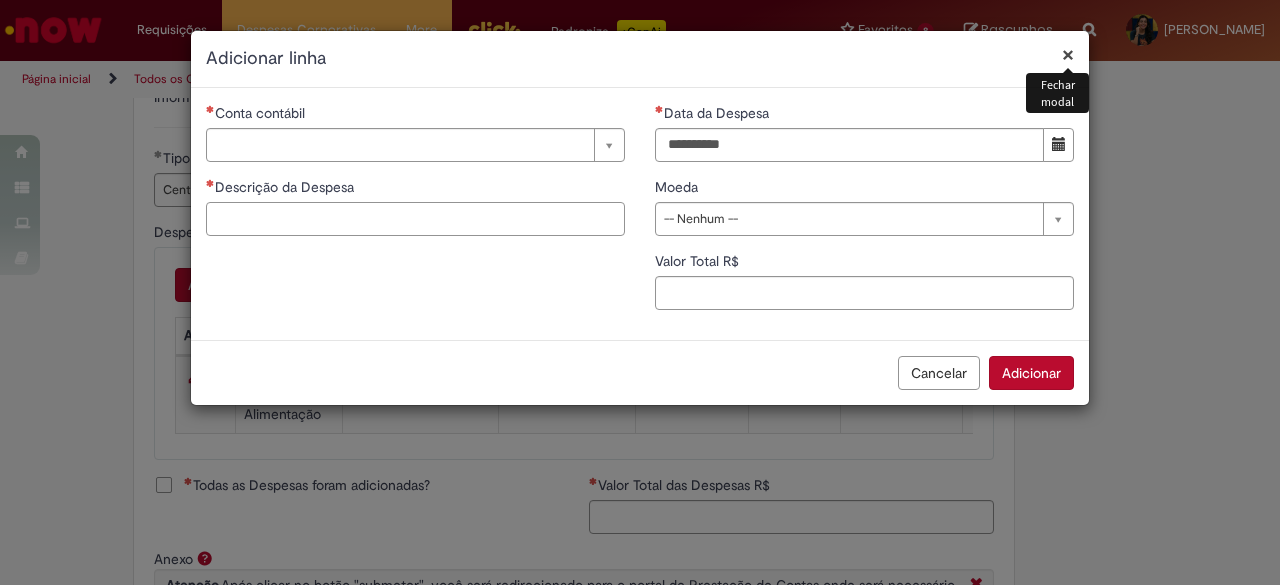 click on "Descrição da Despesa" at bounding box center (415, 219) 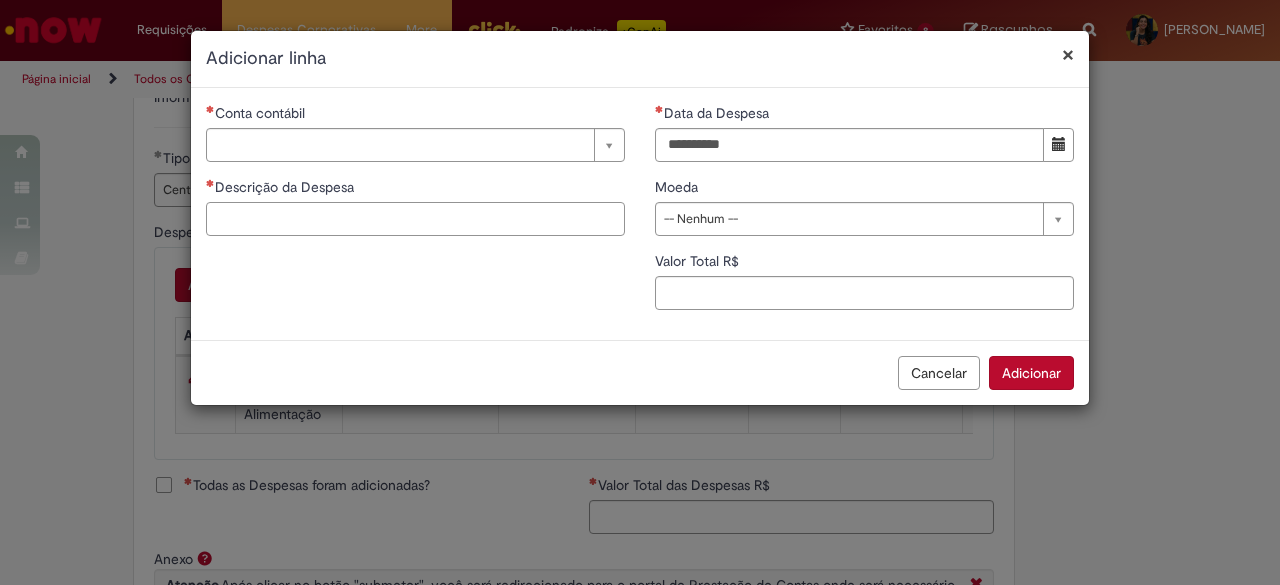 paste on "**********" 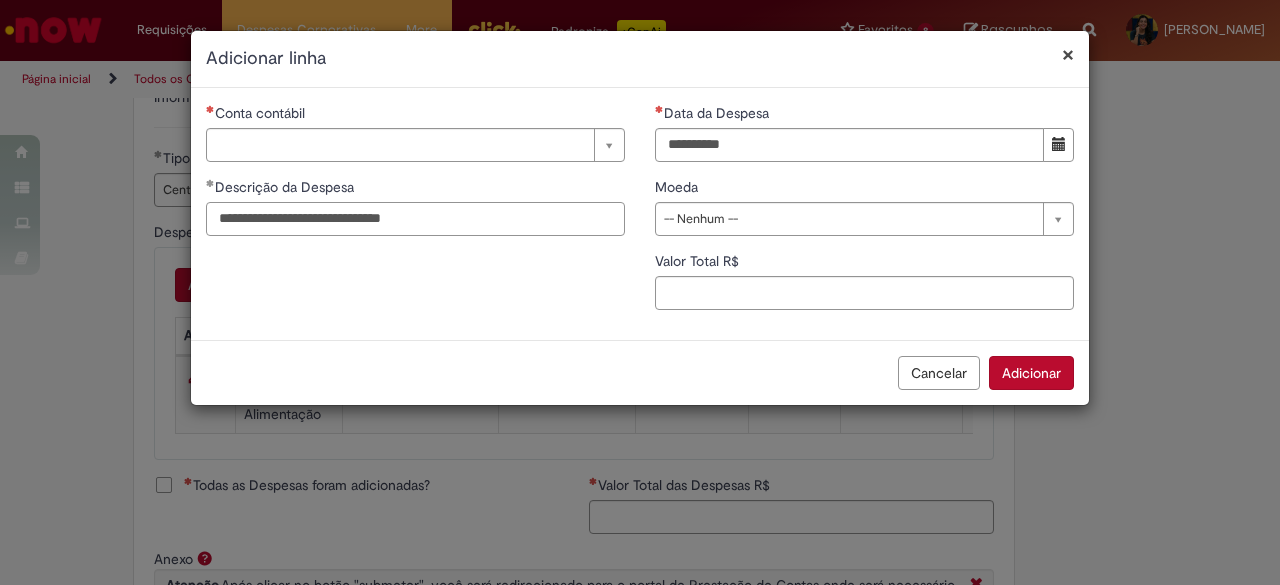 drag, startPoint x: 300, startPoint y: 215, endPoint x: 176, endPoint y: 203, distance: 124.57929 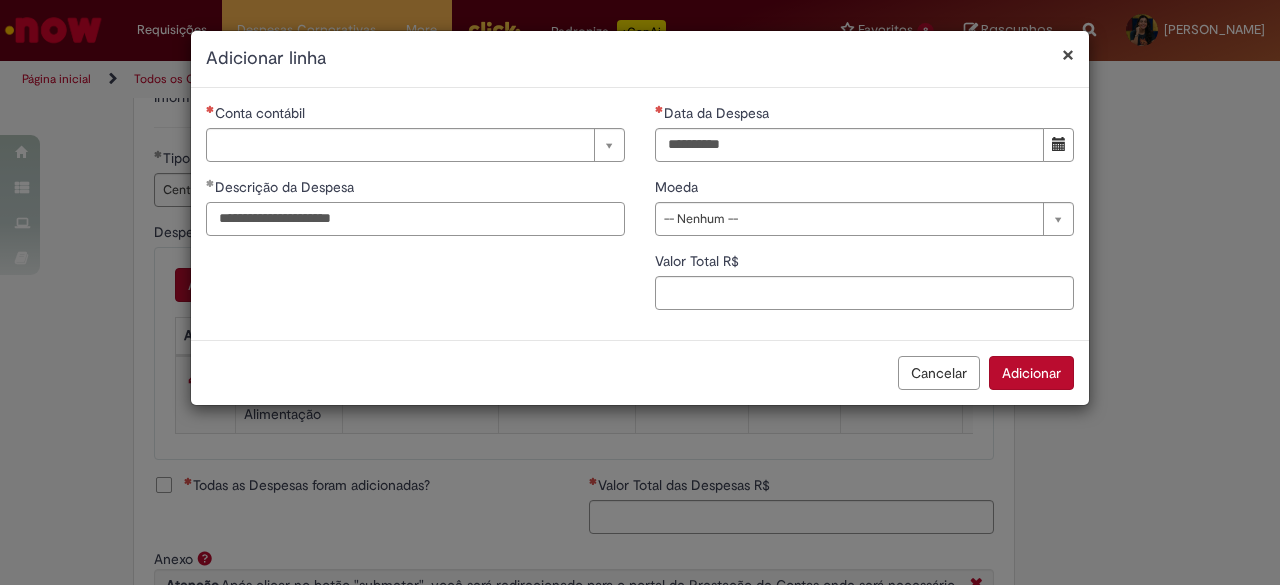 type on "**********" 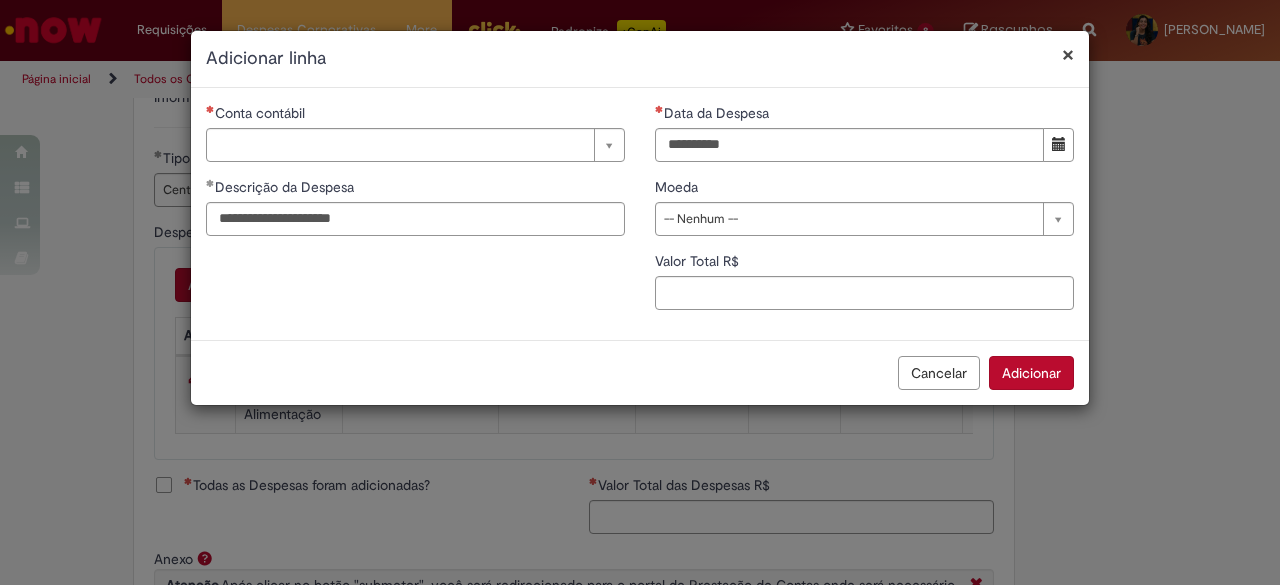 click on "Cancelar" at bounding box center [939, 373] 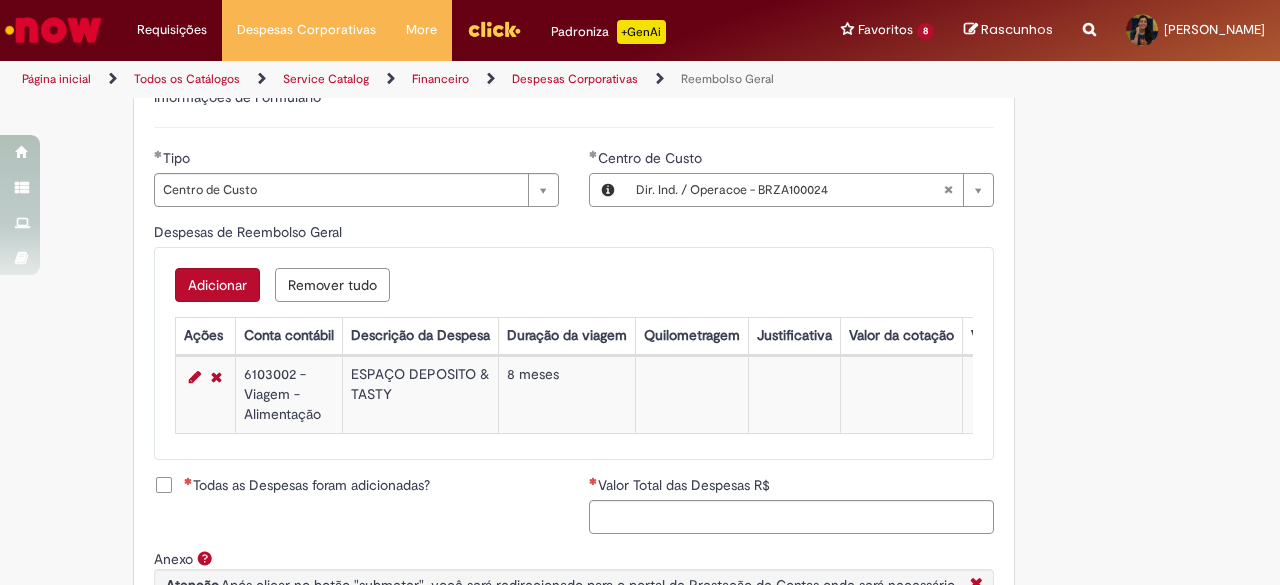 click on "Adicionar a Favoritos
Reembolso Geral
Reembolso de despesas de funcionários
Oferta destinada à solicitação de reembolso de despesas realizadas pelo funcionário, mas que devem ser ressarcidas pela Ambev
Sujeito à aprovação do gestor imediato
O pagamento do reembolso deve ser feito em uma  conta corrente de titularidade do solicitante , para atualizar seus dados bancários e garantir que o reembolso aconteça, utilizar a oferta  Cadastro de Dados Bancários:  [URL][DOMAIN_NAME]
Se o seu reembolso não for efetuado na data informada na solução do chamado, entrar em contato com o time pelo e-mail  [EMAIL_ADDRESS][DOMAIN_NAME] , após a atualização dos dados bancários, para que o pagamento seja reprocessado
sap a integrar *** Country Code **" at bounding box center [640, 100] 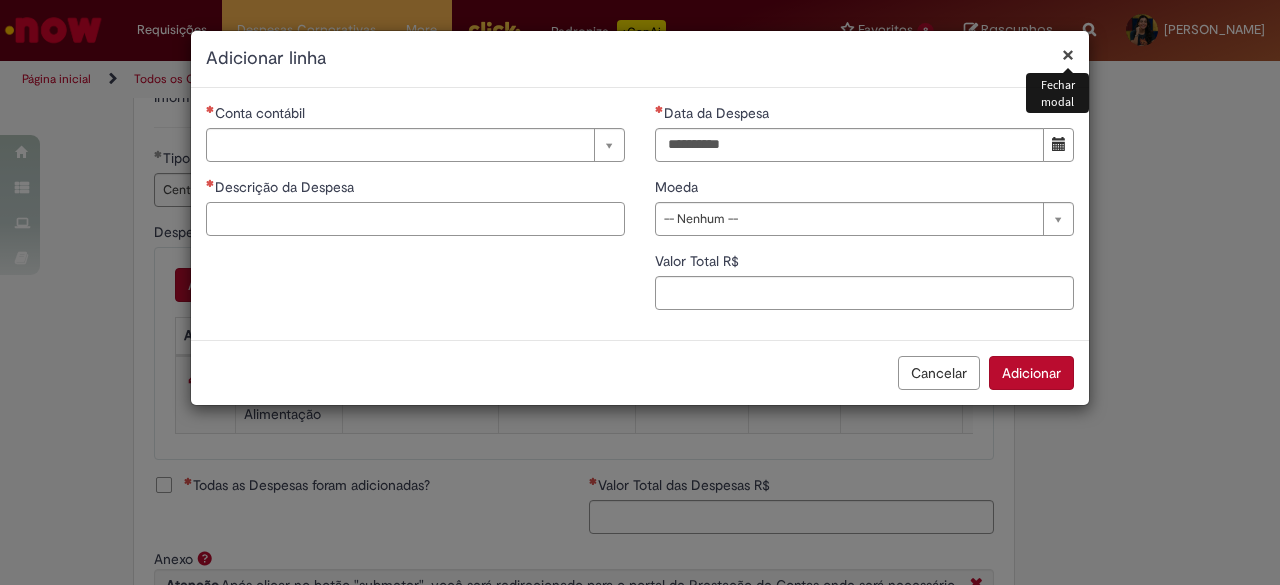 click on "Descrição da Despesa" at bounding box center [415, 219] 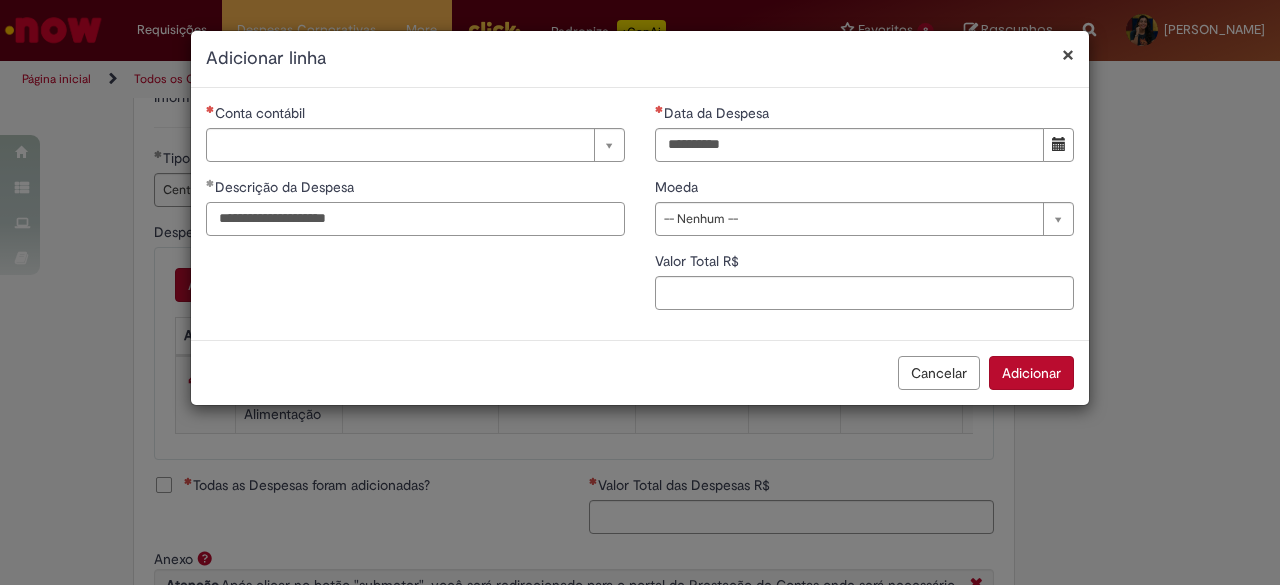 click on "**********" at bounding box center (415, 219) 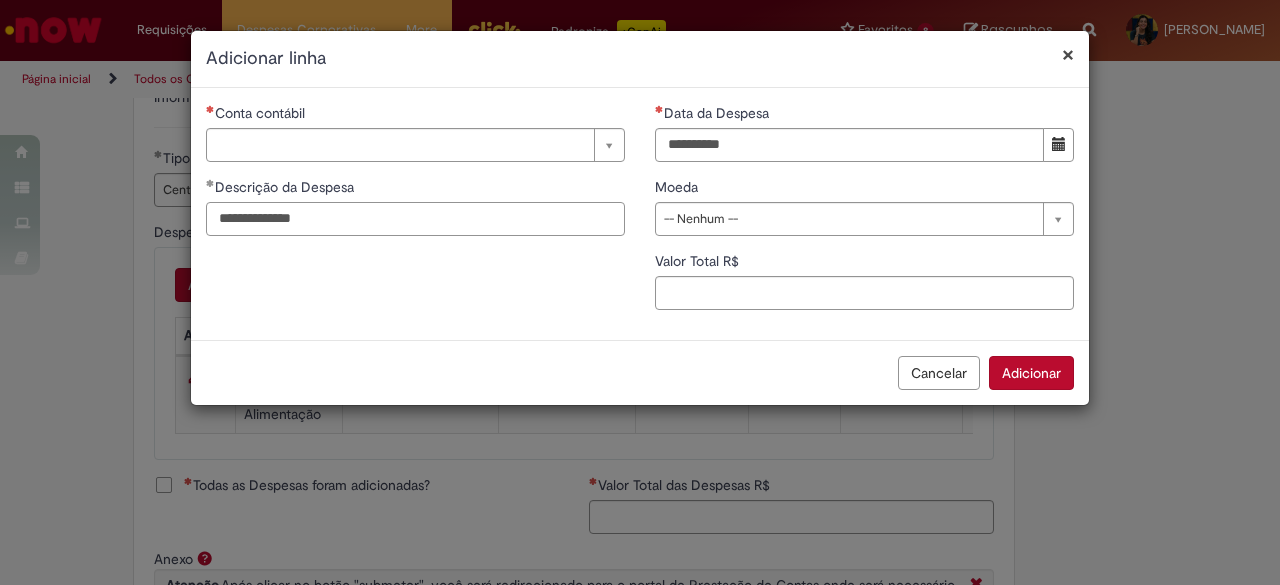 click on "**********" at bounding box center (415, 219) 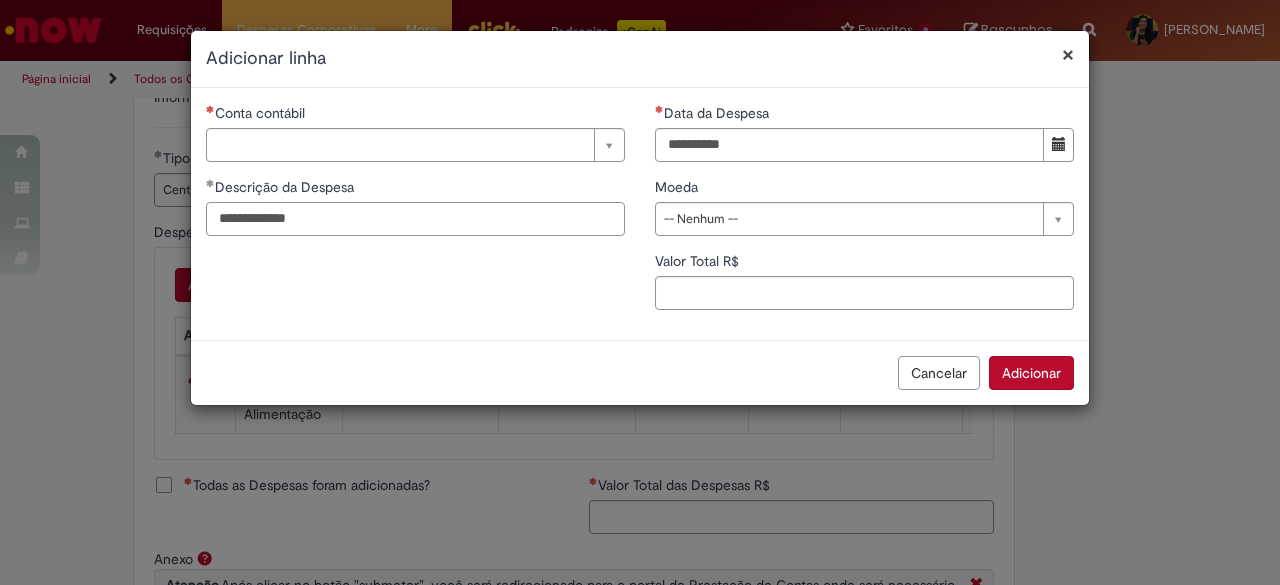 click on "**********" at bounding box center (415, 219) 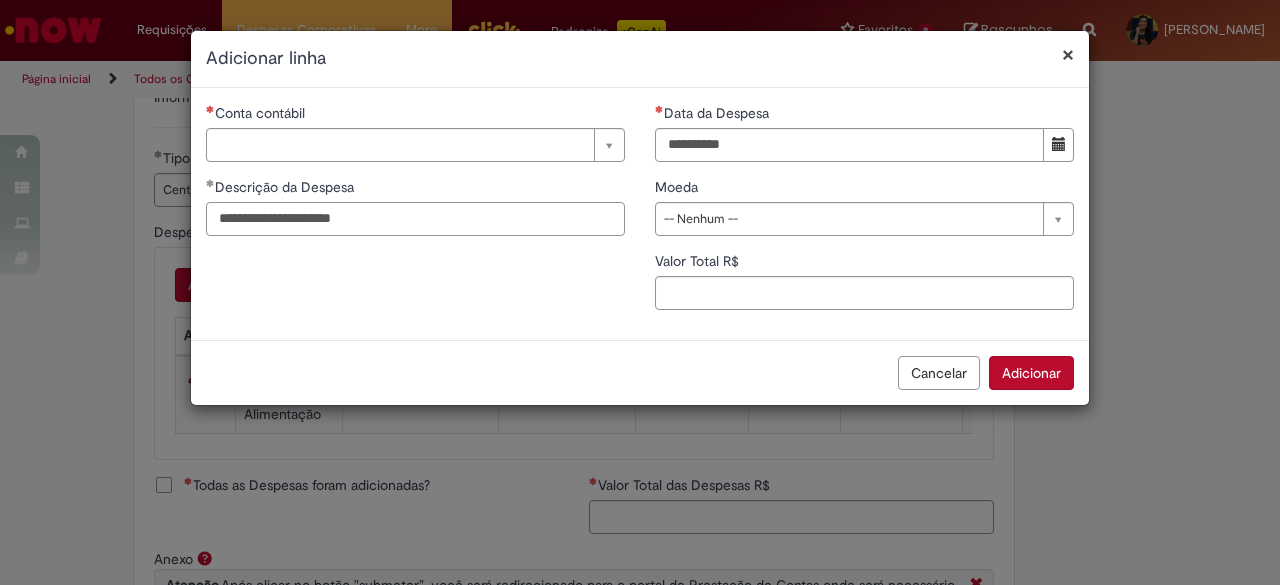 click on "**********" at bounding box center (415, 219) 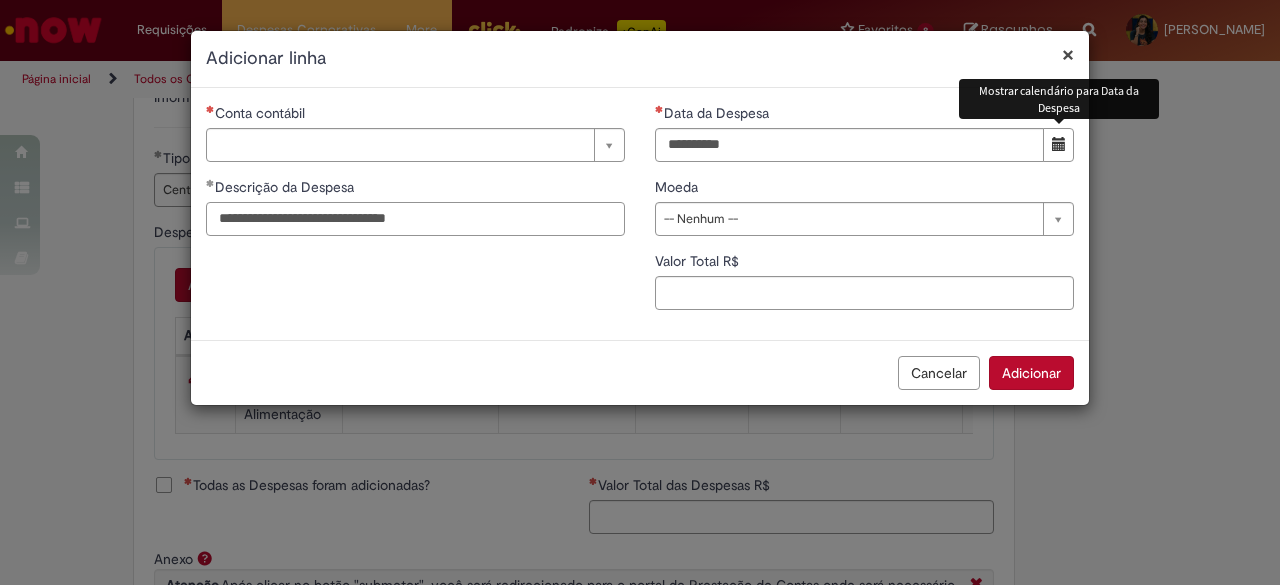 type on "**********" 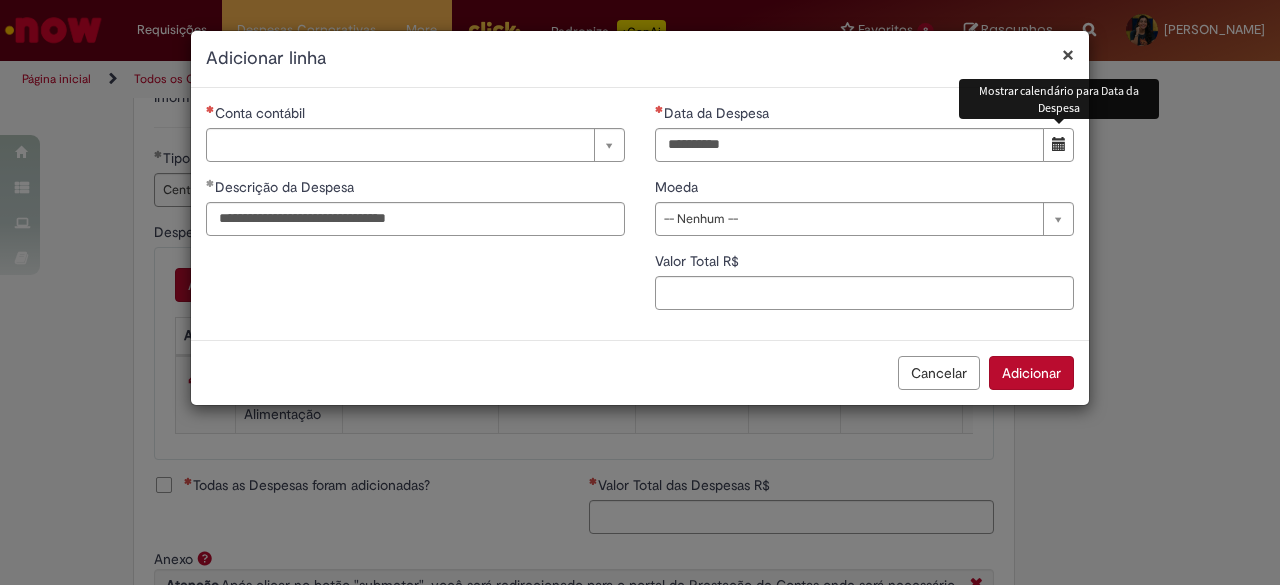 click at bounding box center (1058, 145) 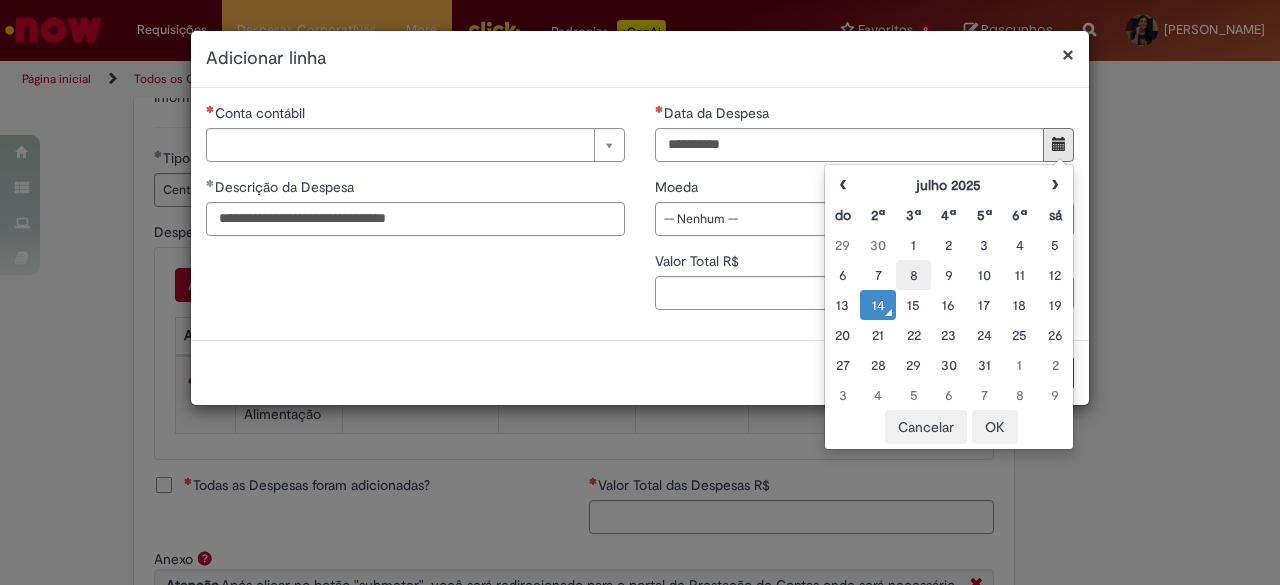 click on "8" at bounding box center (913, 275) 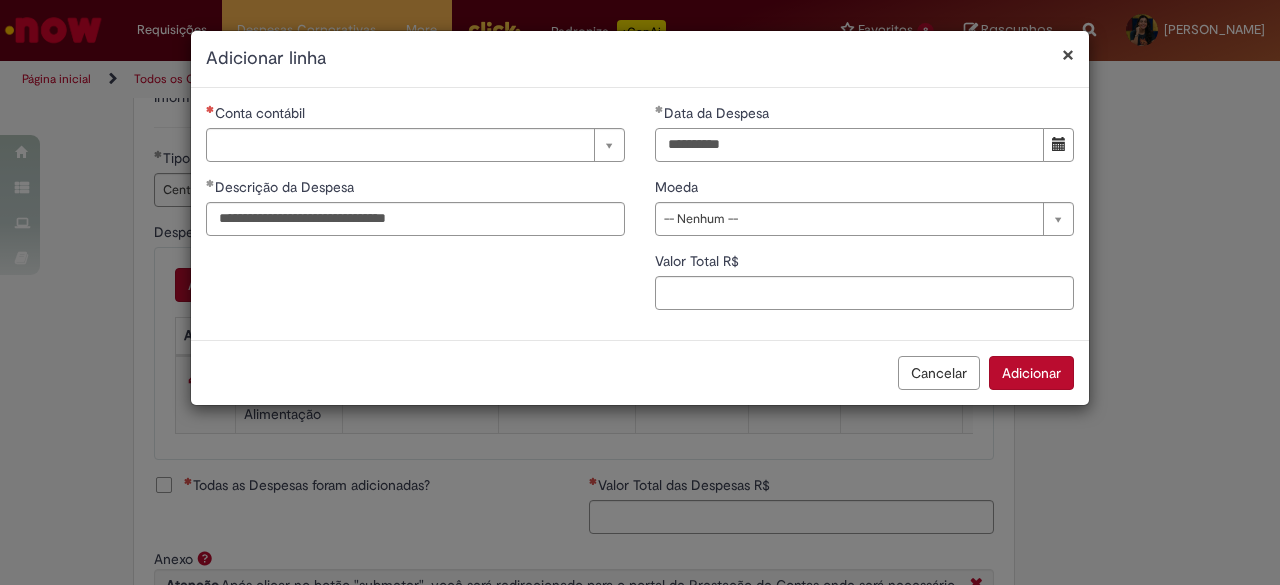 drag, startPoint x: 772, startPoint y: 153, endPoint x: 651, endPoint y: 135, distance: 122.33152 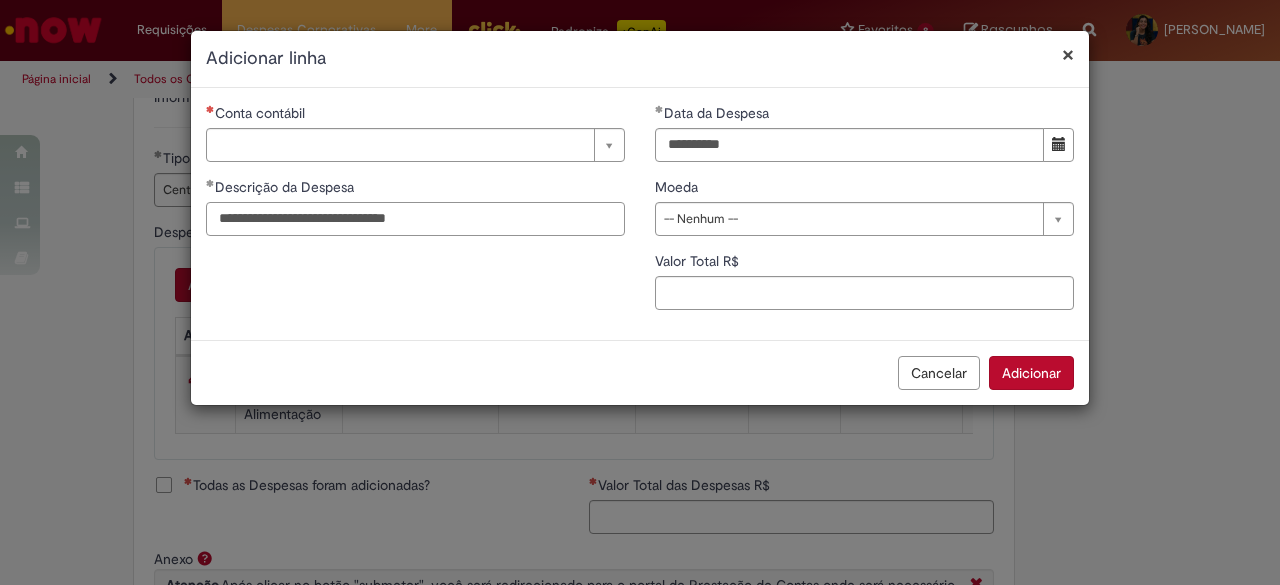 click on "**********" at bounding box center [415, 219] 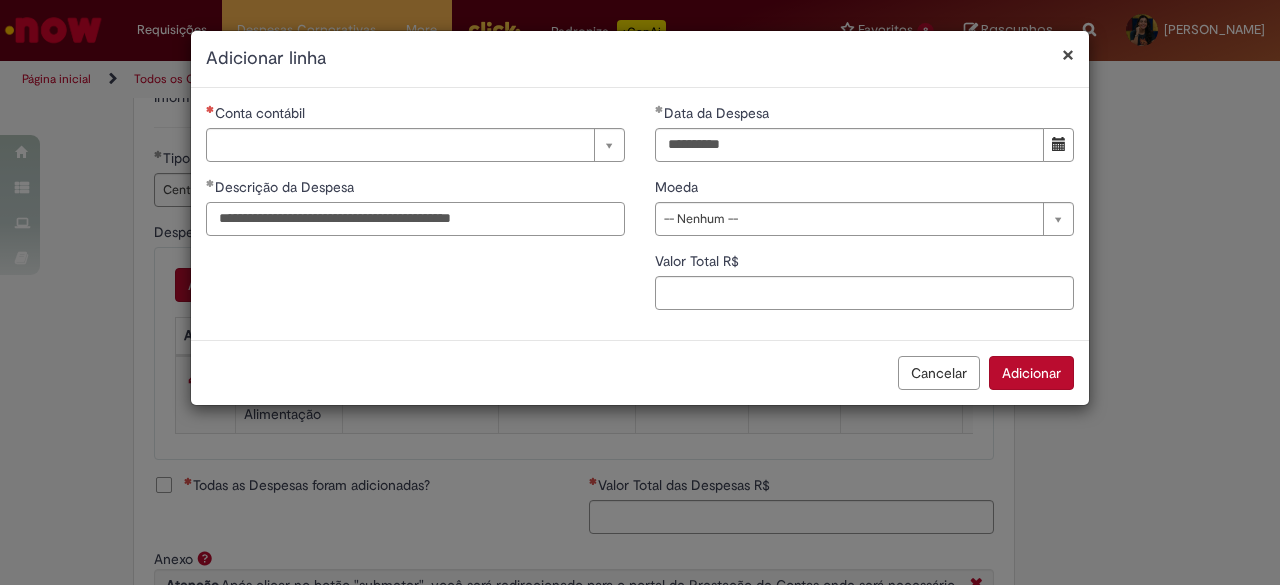 type on "**********" 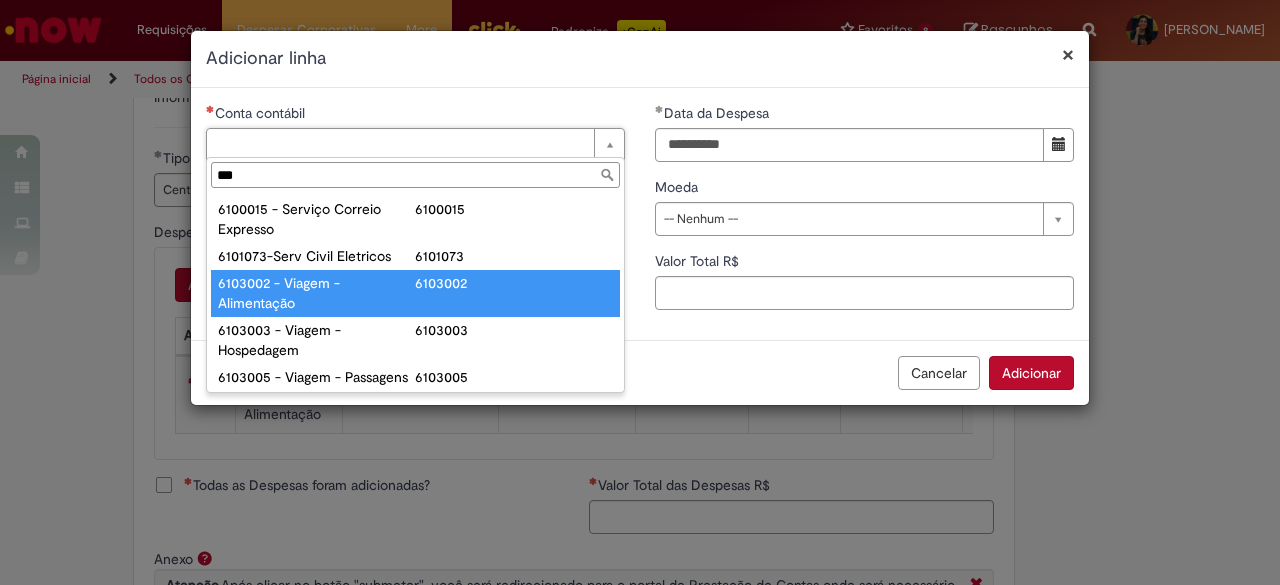 type on "***" 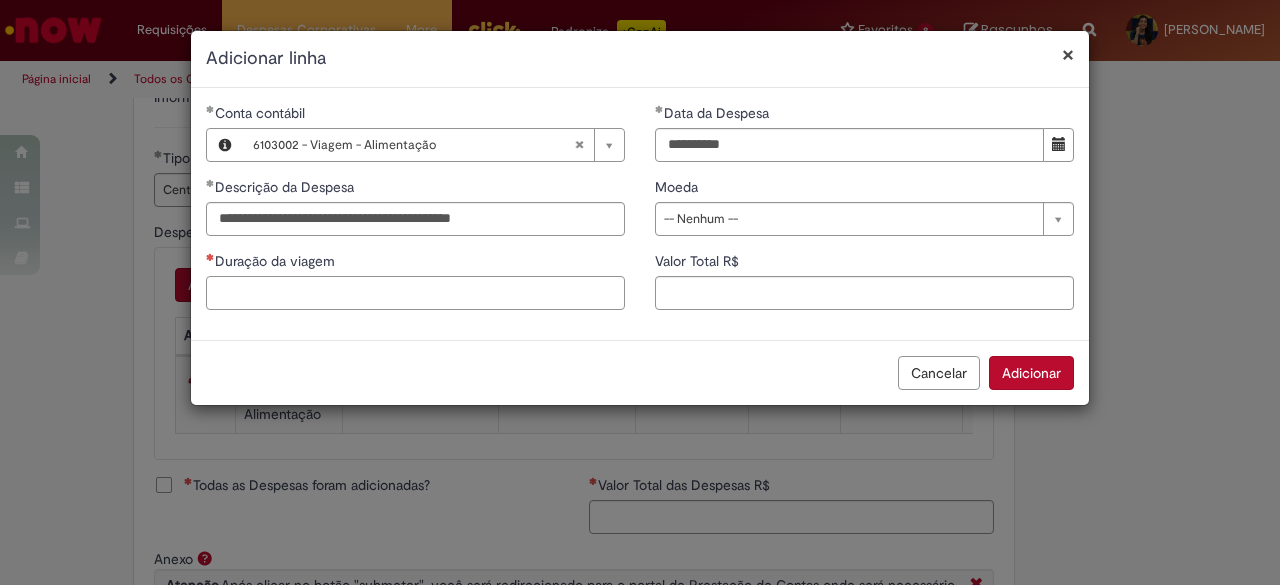 click on "Duração da viagem" at bounding box center (415, 293) 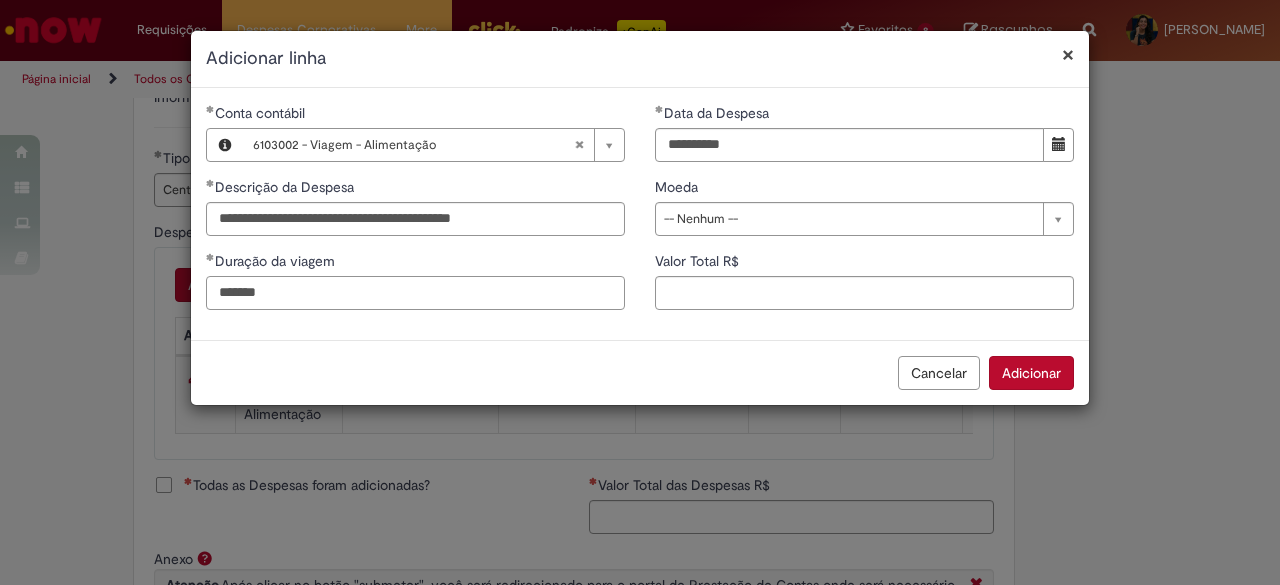 type on "*******" 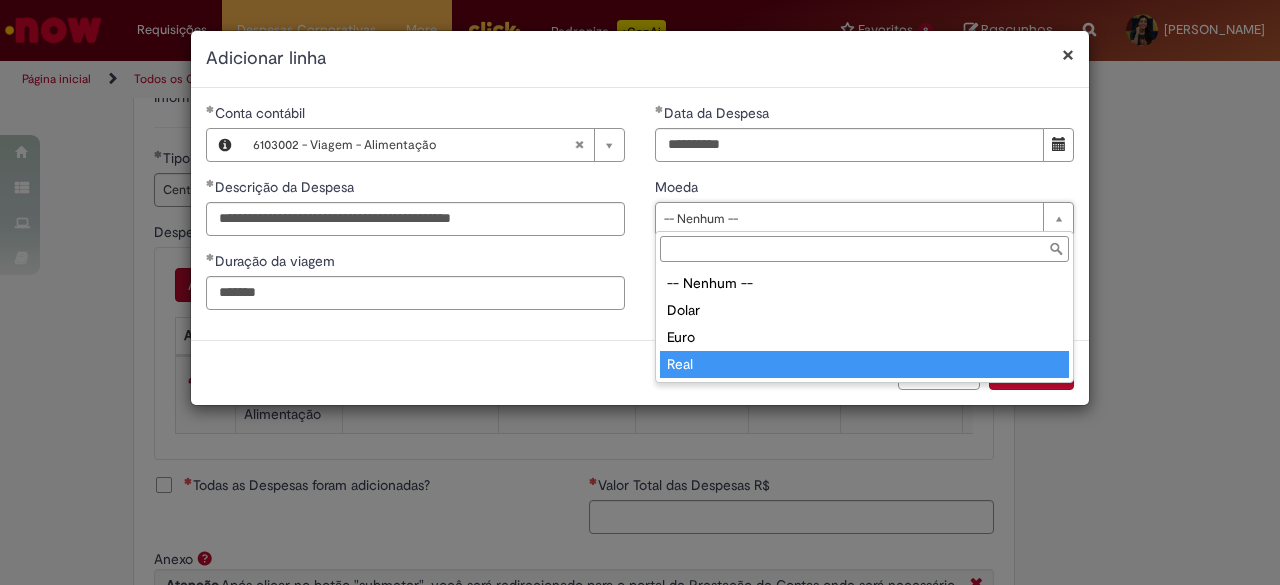 type on "****" 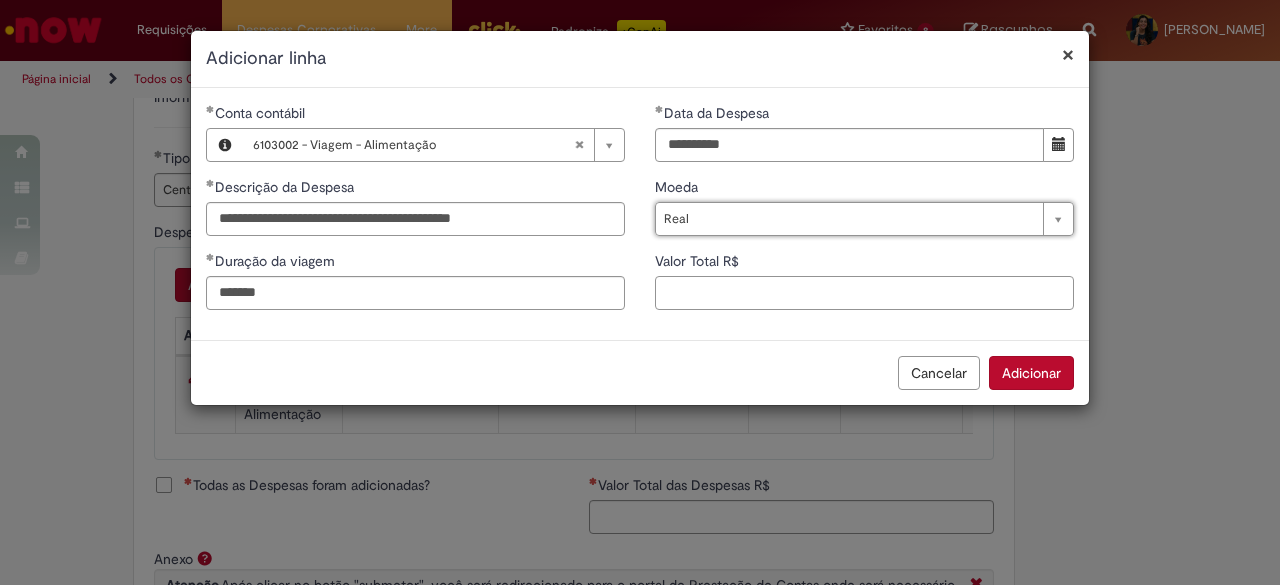 click on "Valor Total R$" at bounding box center [864, 293] 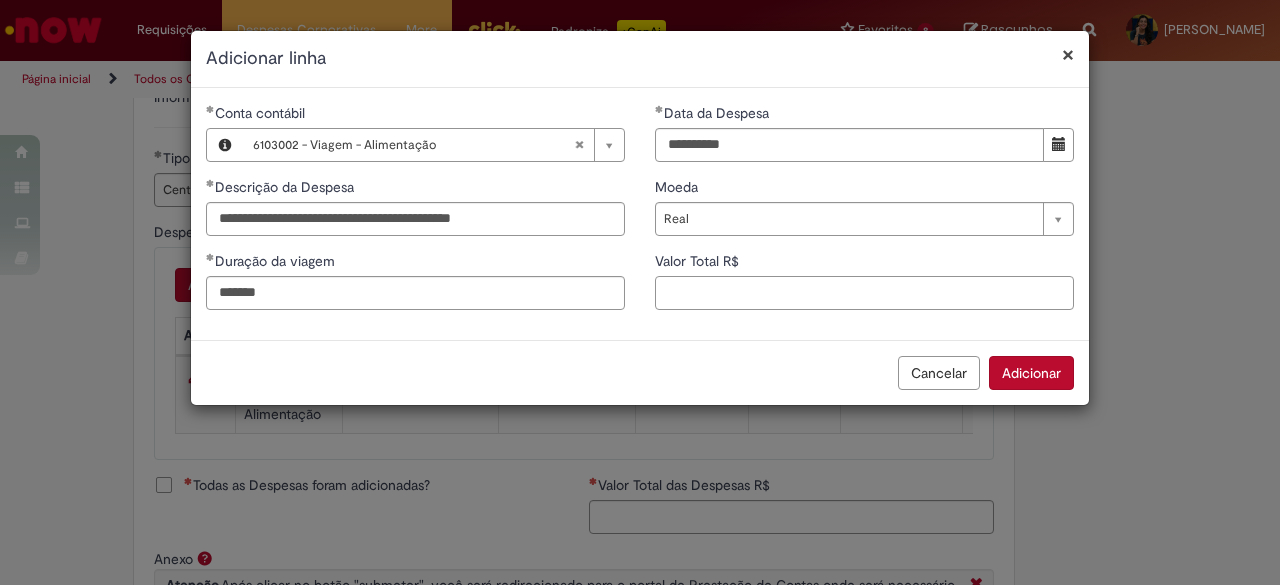 paste on "******" 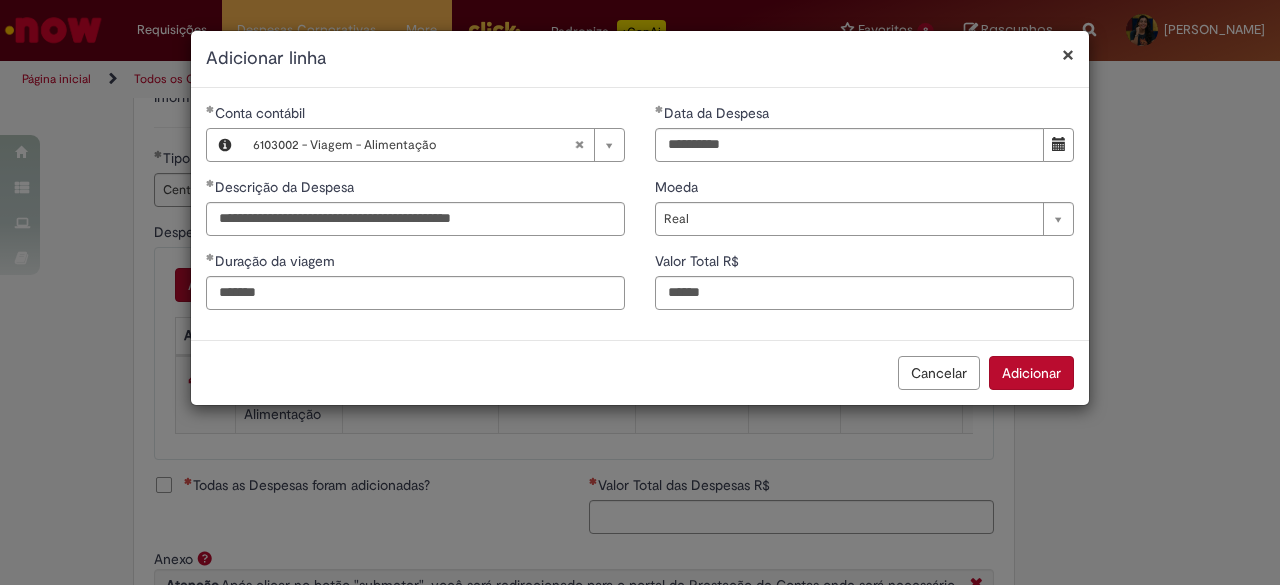 type on "******" 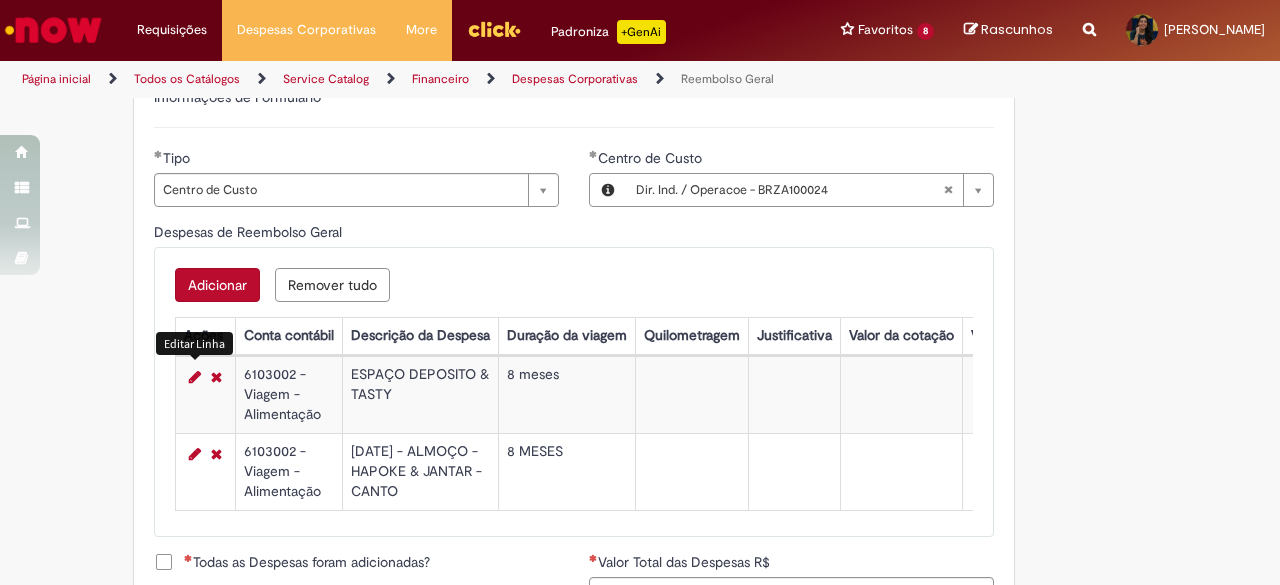 click at bounding box center (195, 377) 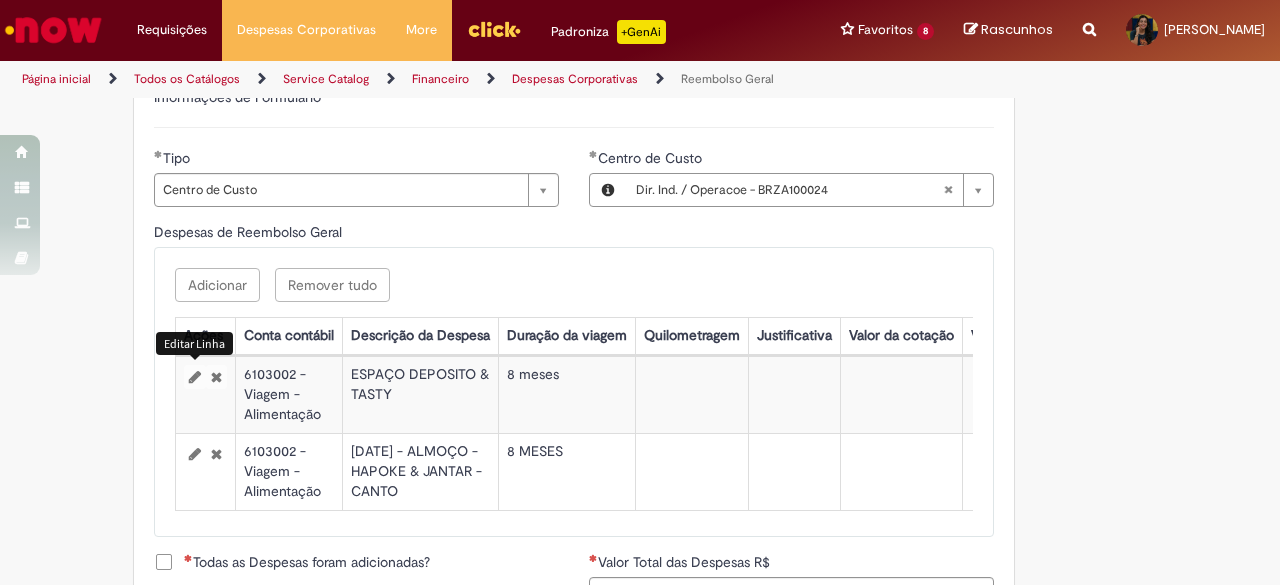 select on "****" 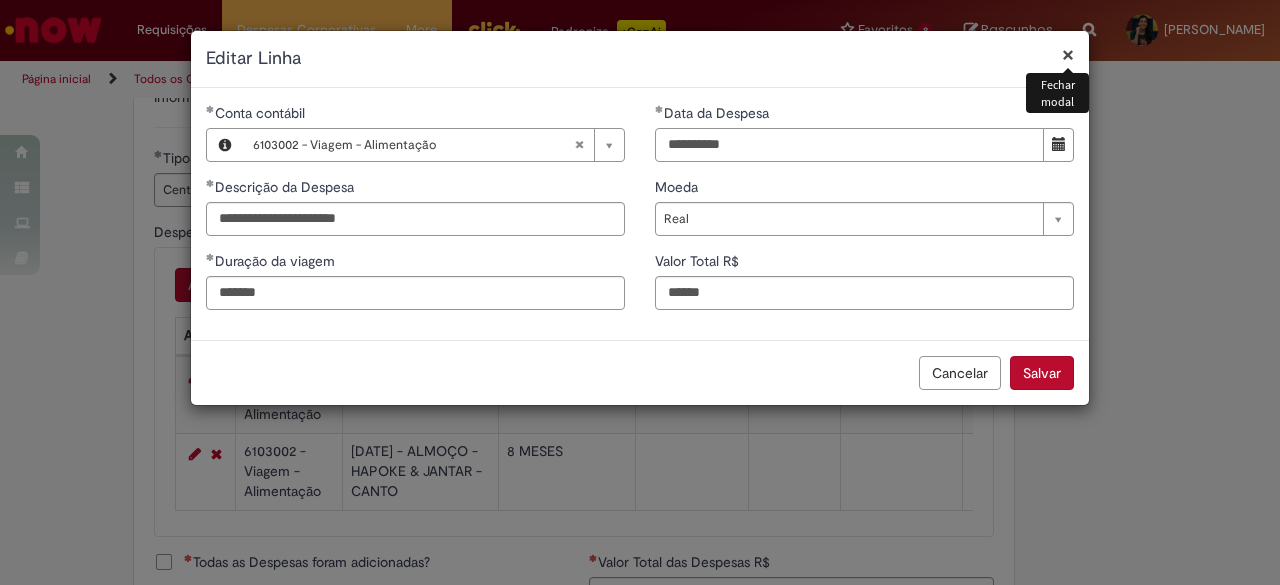 click on "**********" at bounding box center [849, 145] 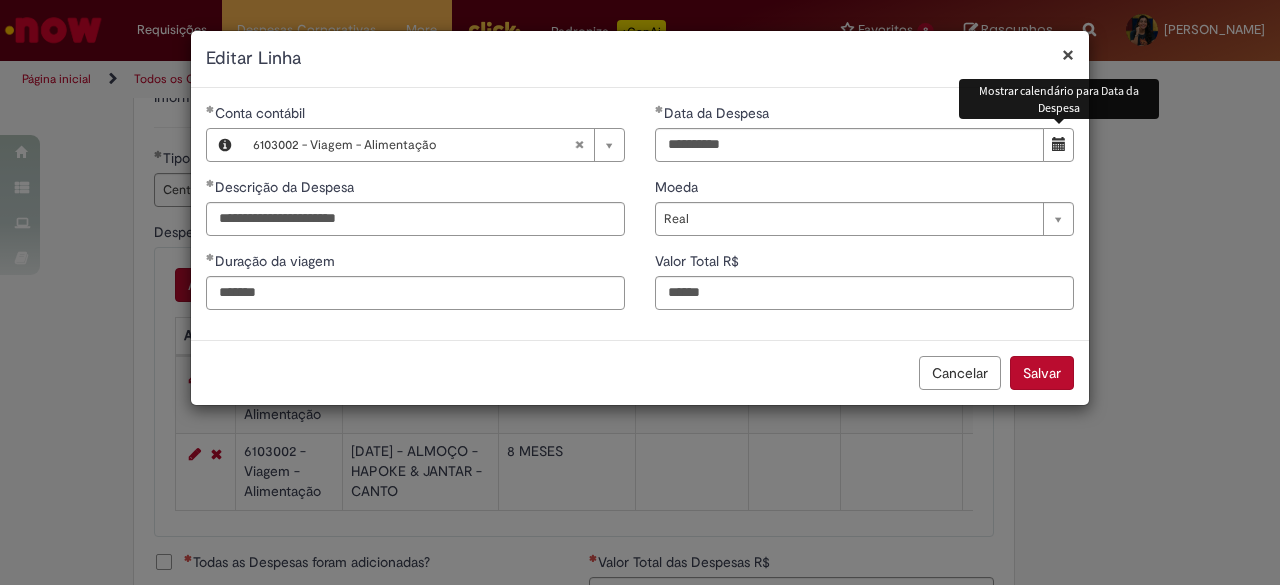click at bounding box center [1059, 144] 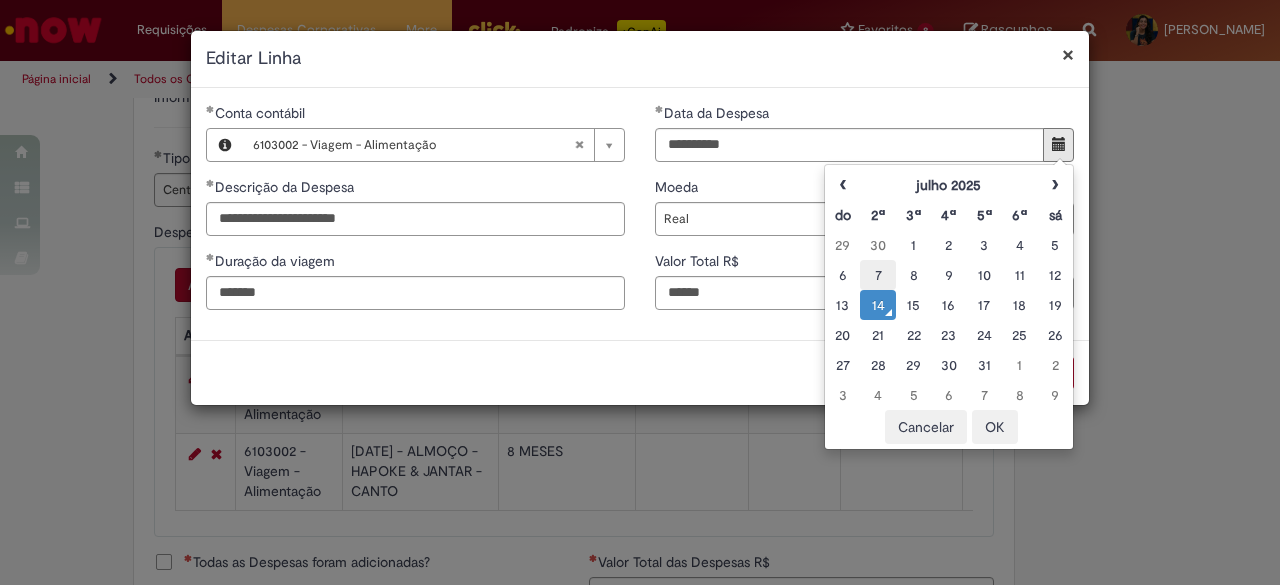 click on "7" at bounding box center (877, 275) 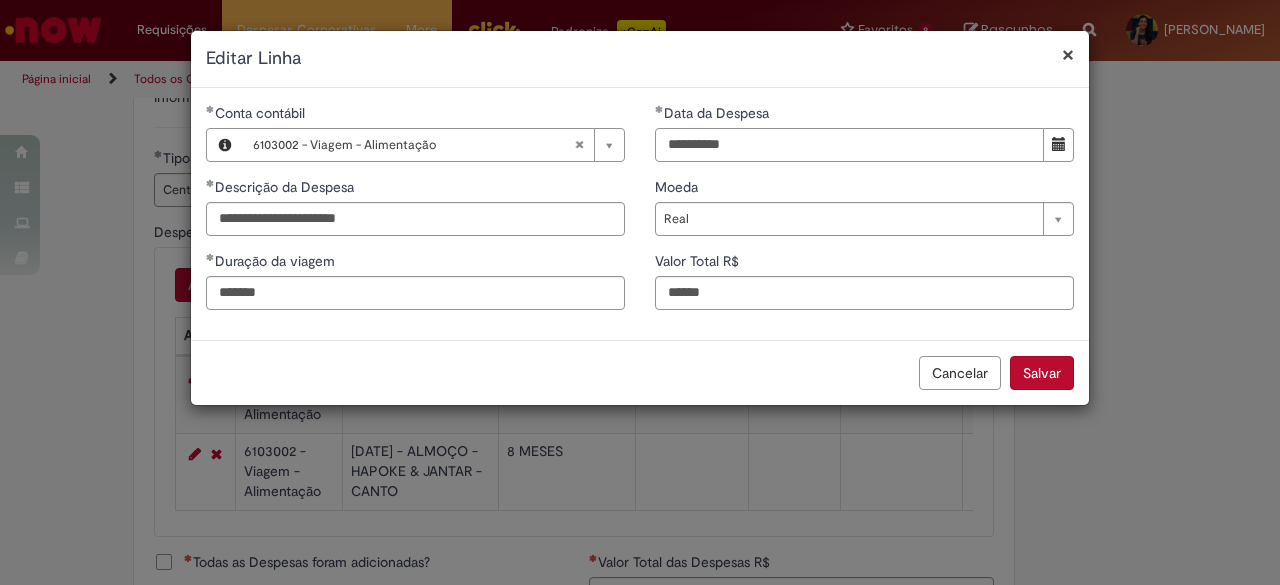drag, startPoint x: 745, startPoint y: 141, endPoint x: 619, endPoint y: 136, distance: 126.09917 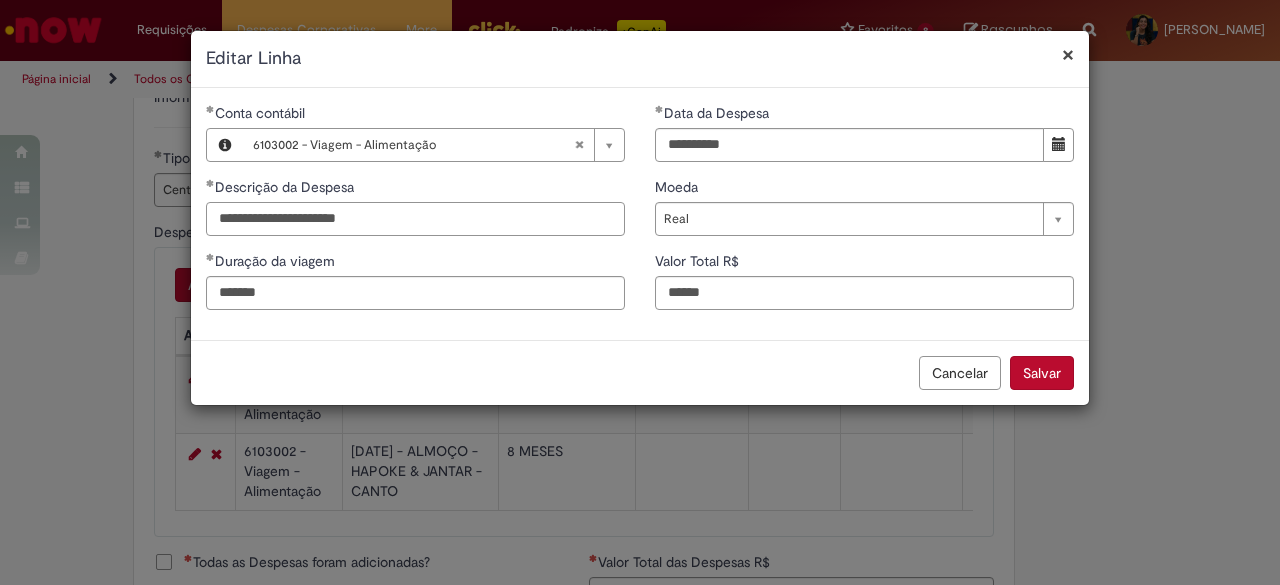 click on "**********" at bounding box center (415, 219) 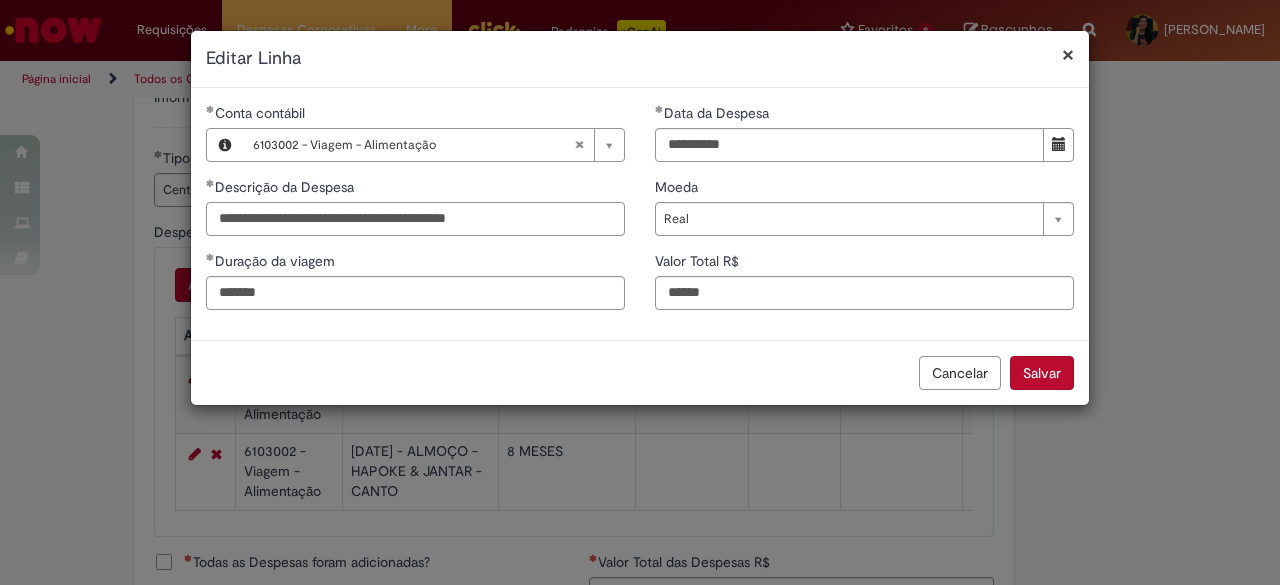 type on "**********" 